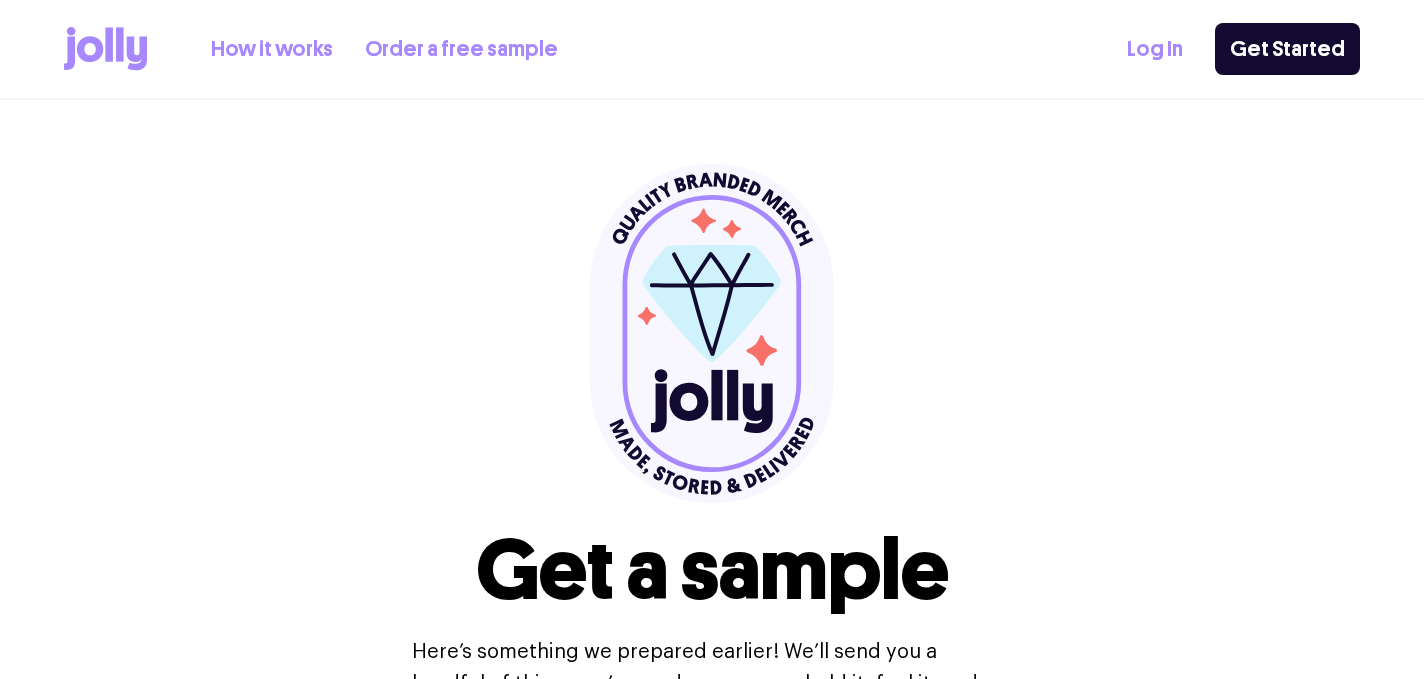 scroll, scrollTop: 15, scrollLeft: 0, axis: vertical 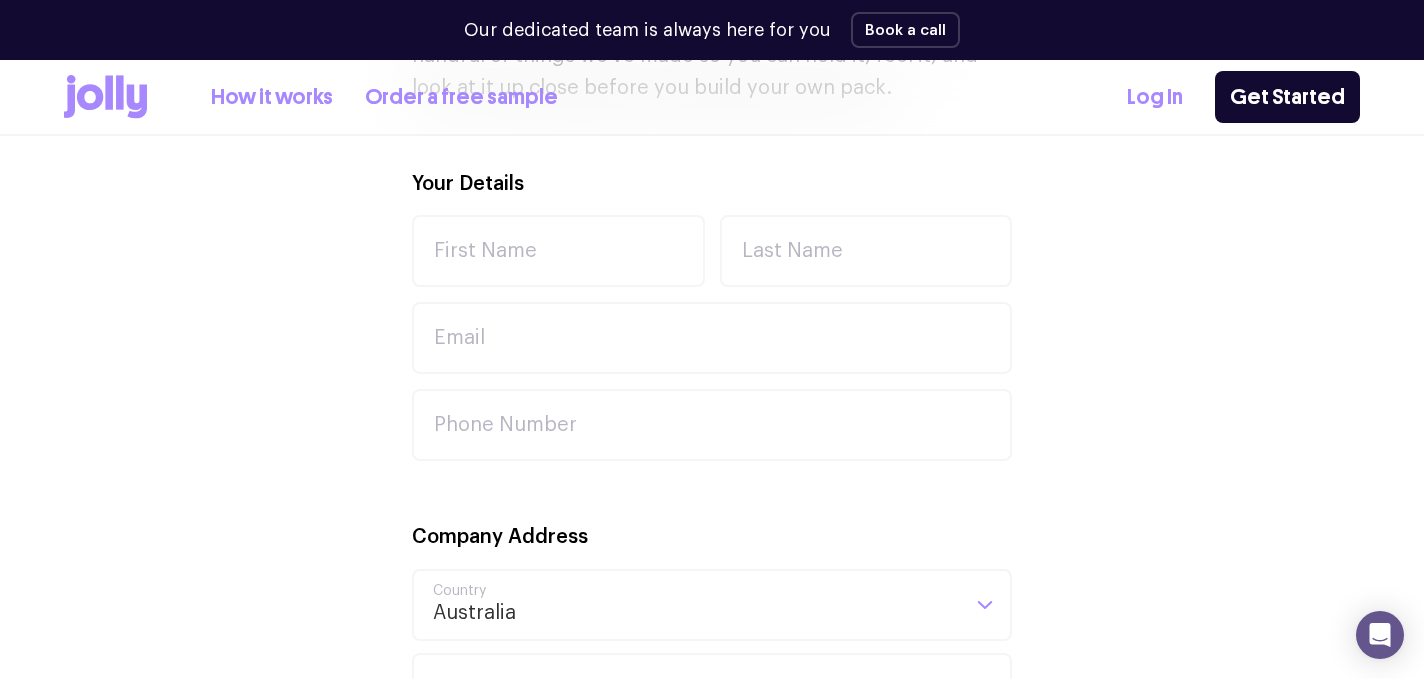 click on "How it works" at bounding box center [272, 97] 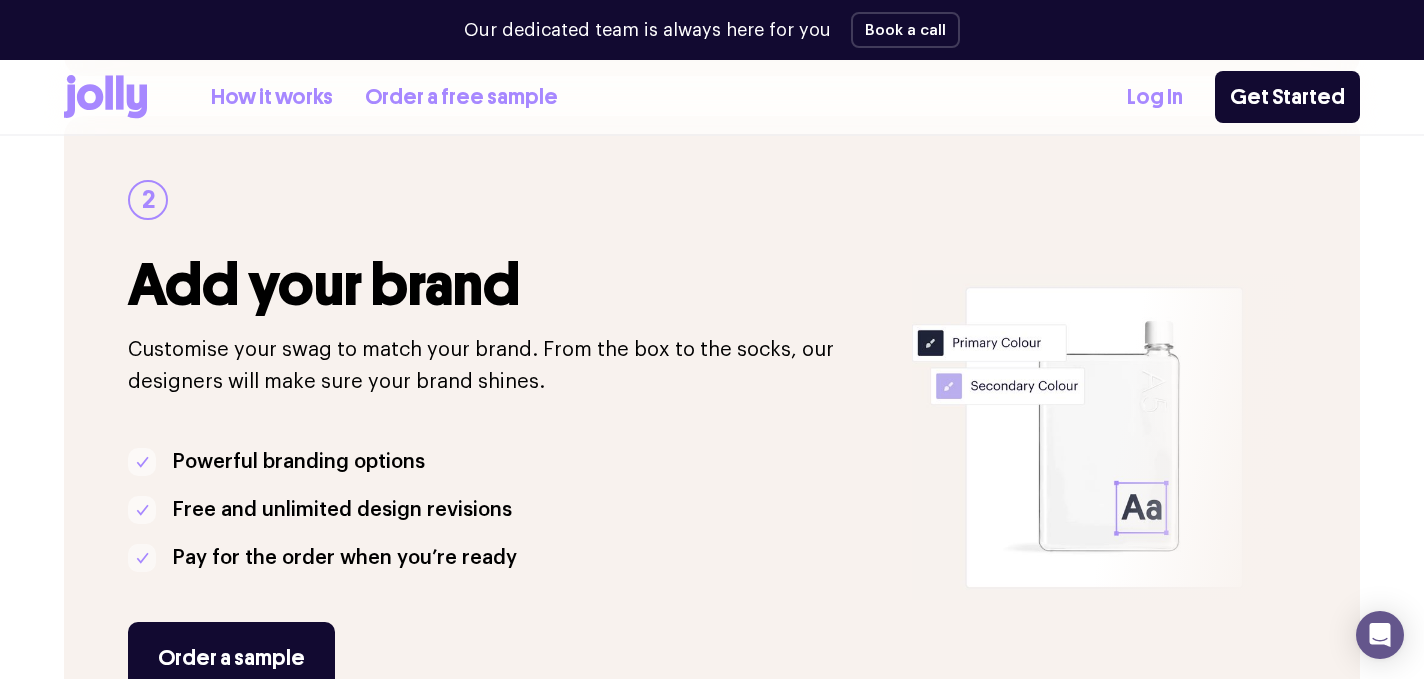 scroll, scrollTop: 991, scrollLeft: 0, axis: vertical 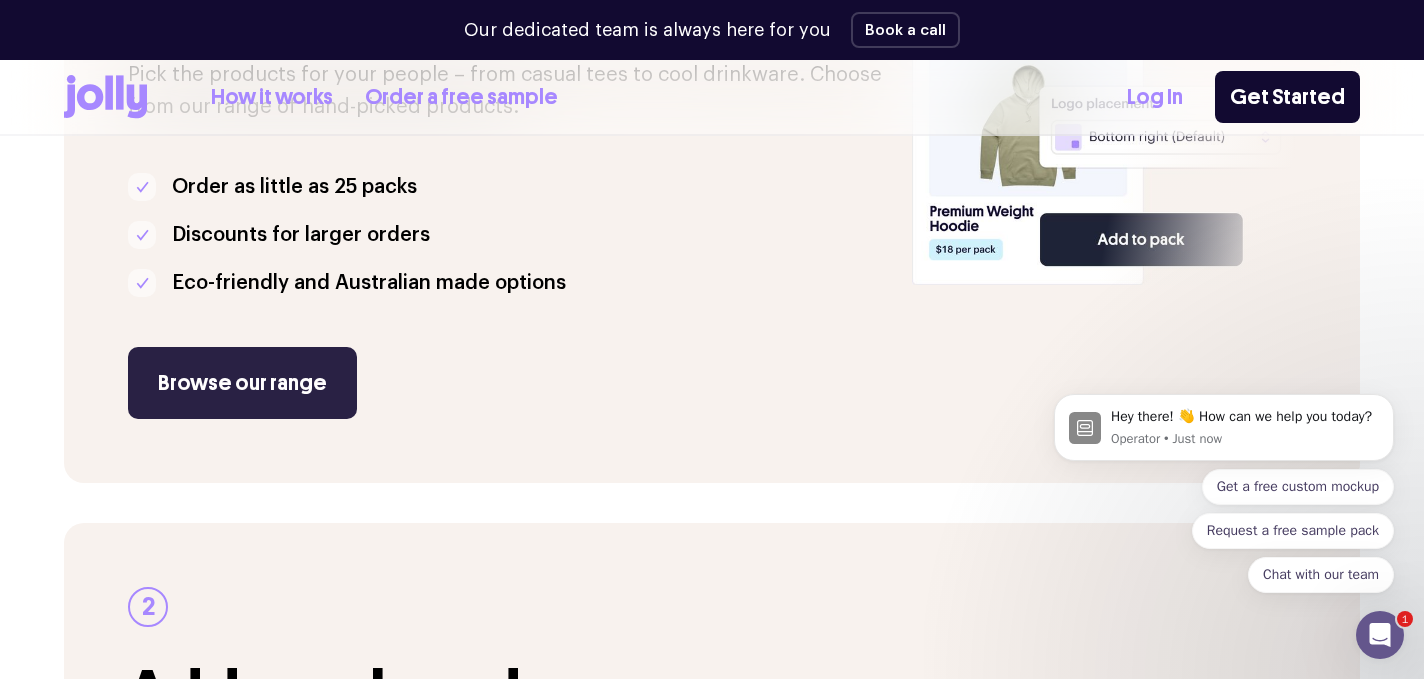 click on "Browse our range" at bounding box center [242, 383] 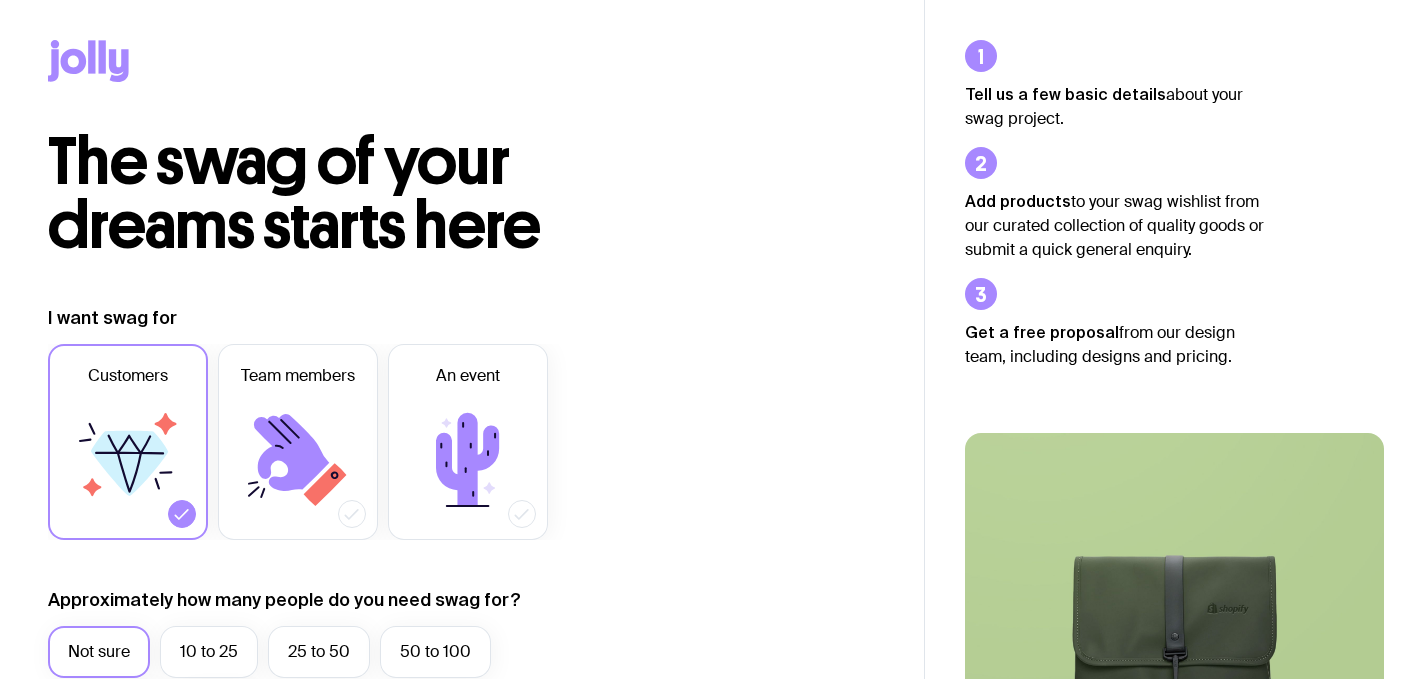 scroll, scrollTop: 0, scrollLeft: 0, axis: both 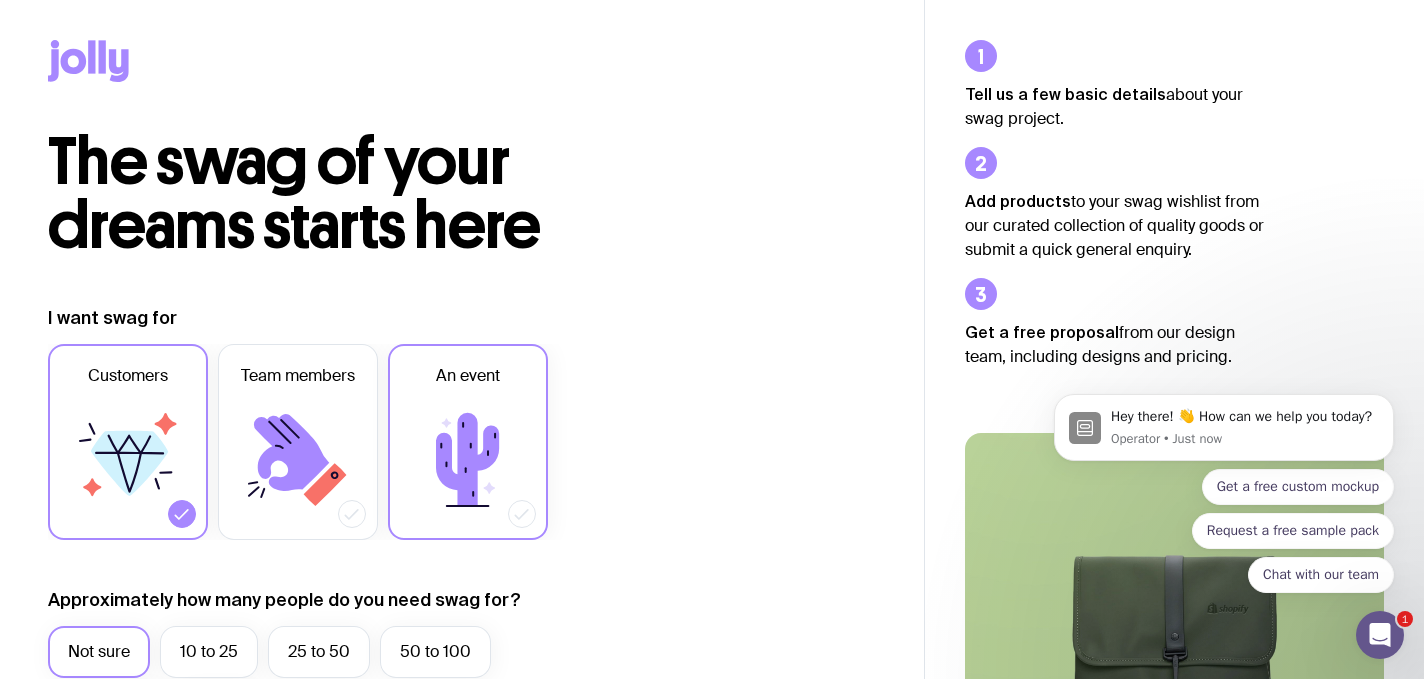click 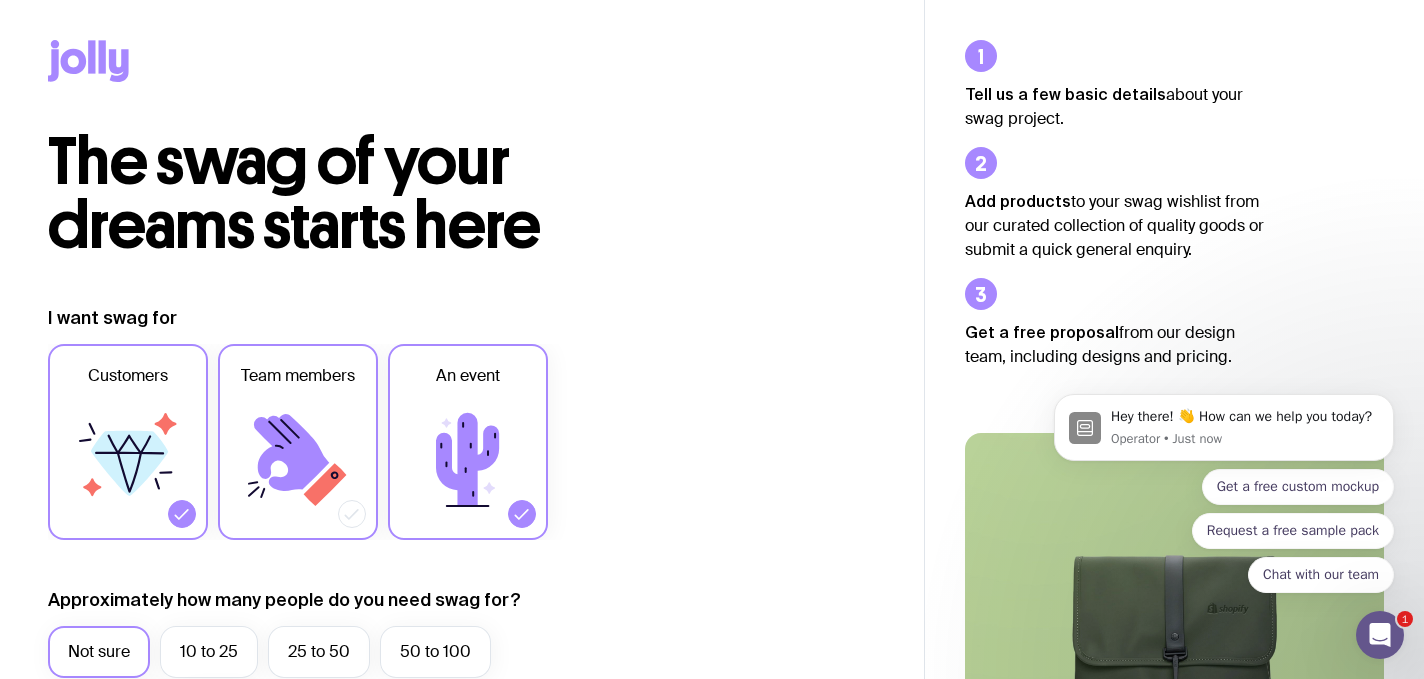 click 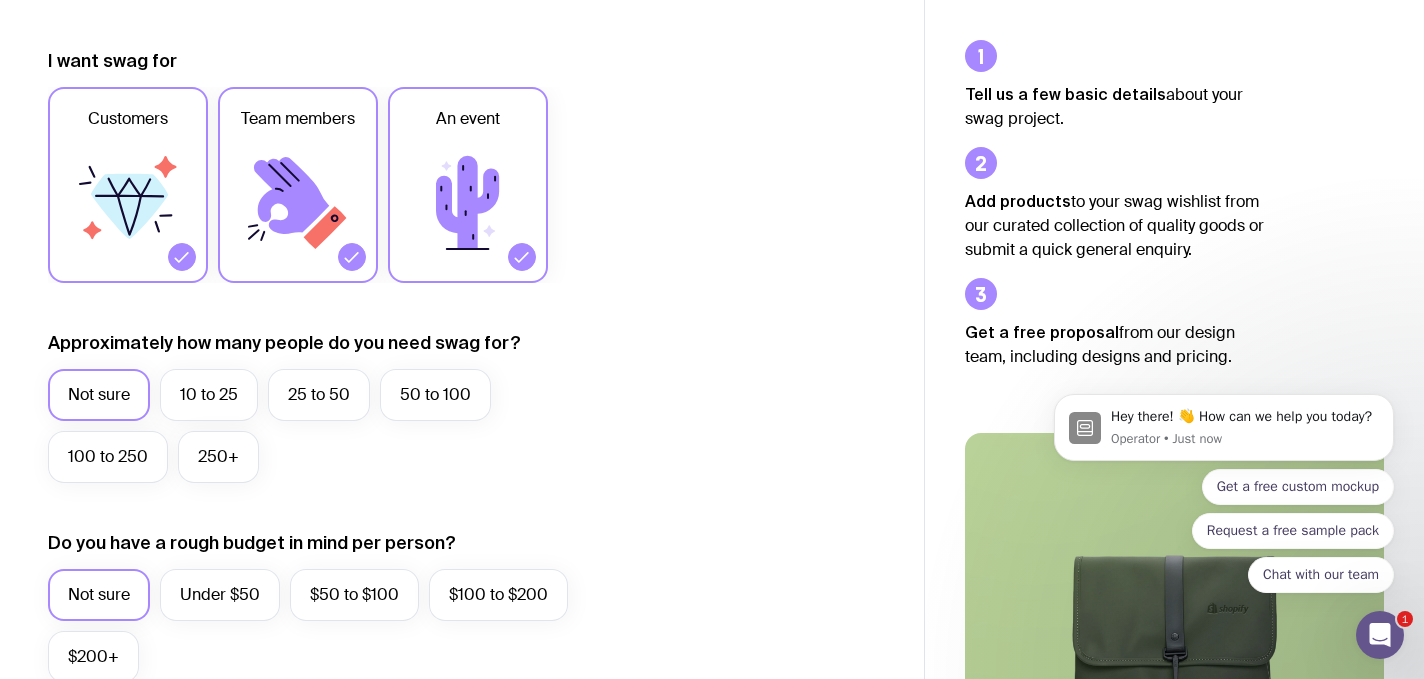 scroll, scrollTop: 274, scrollLeft: 0, axis: vertical 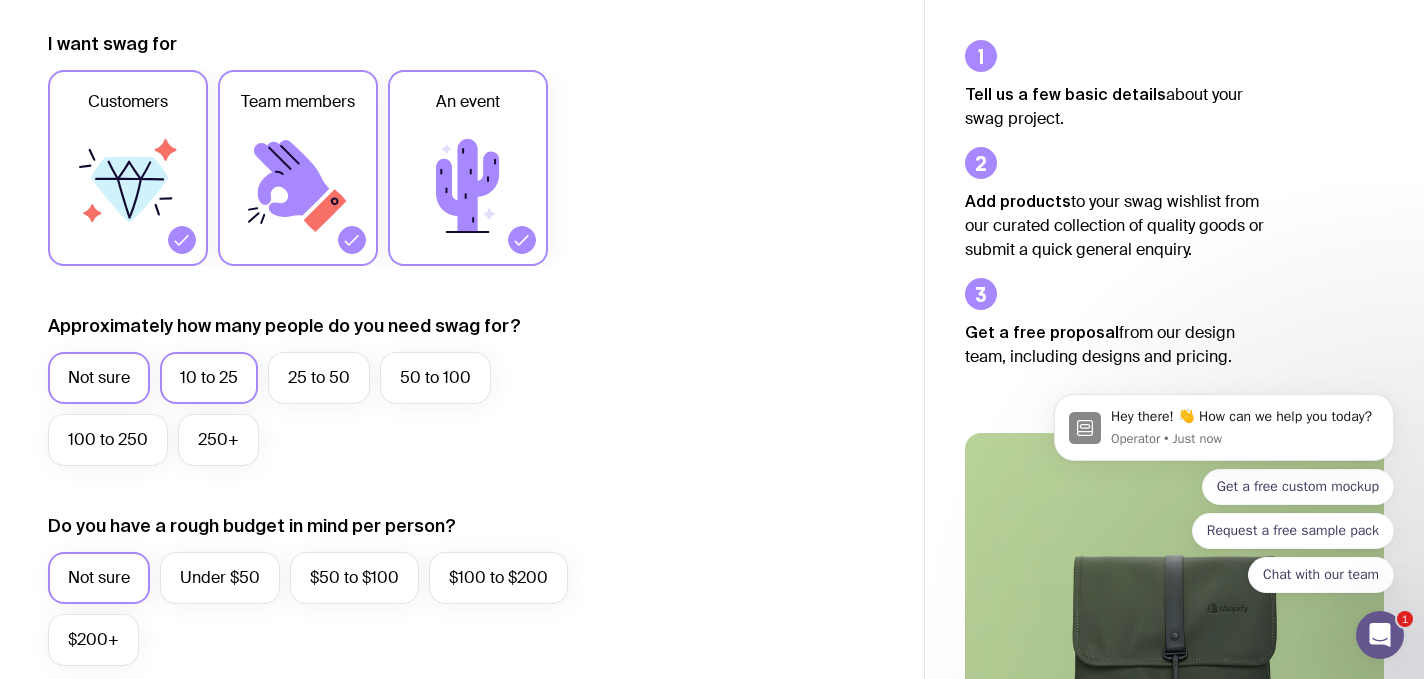 click on "10 to 25" at bounding box center [209, 378] 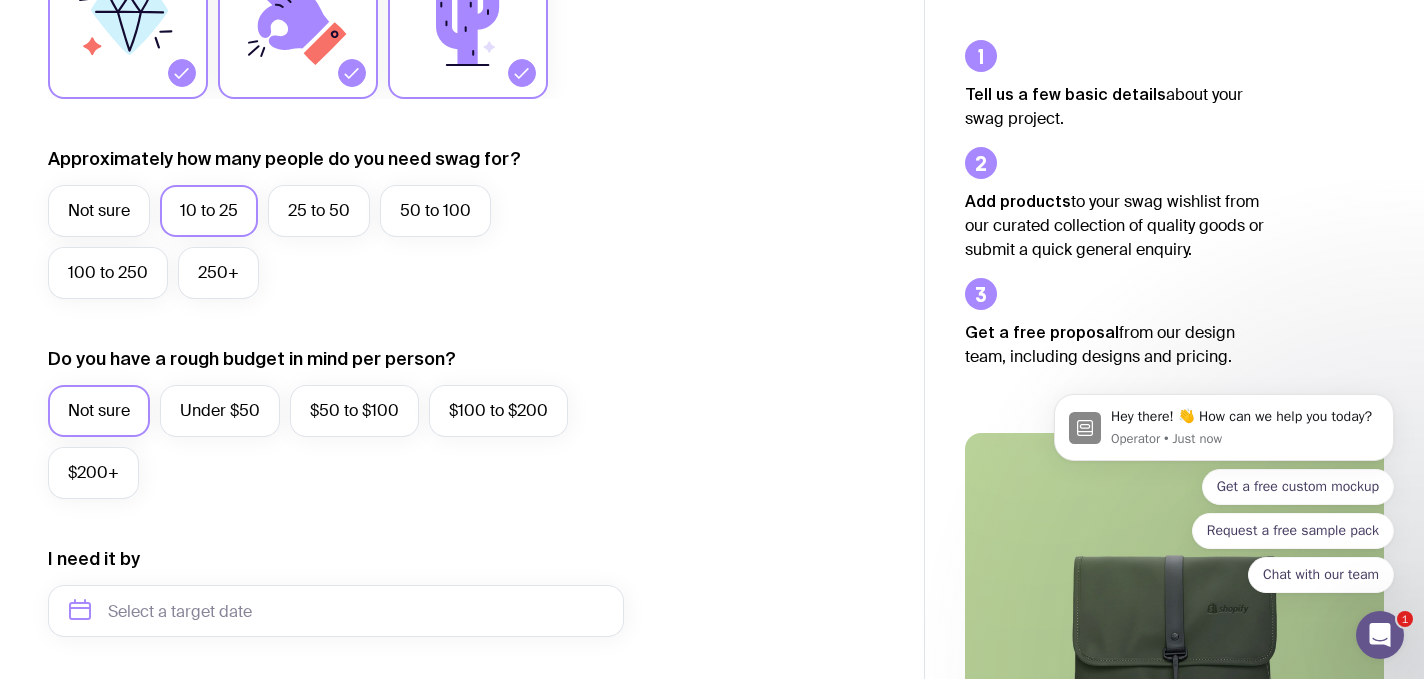 scroll, scrollTop: 445, scrollLeft: 0, axis: vertical 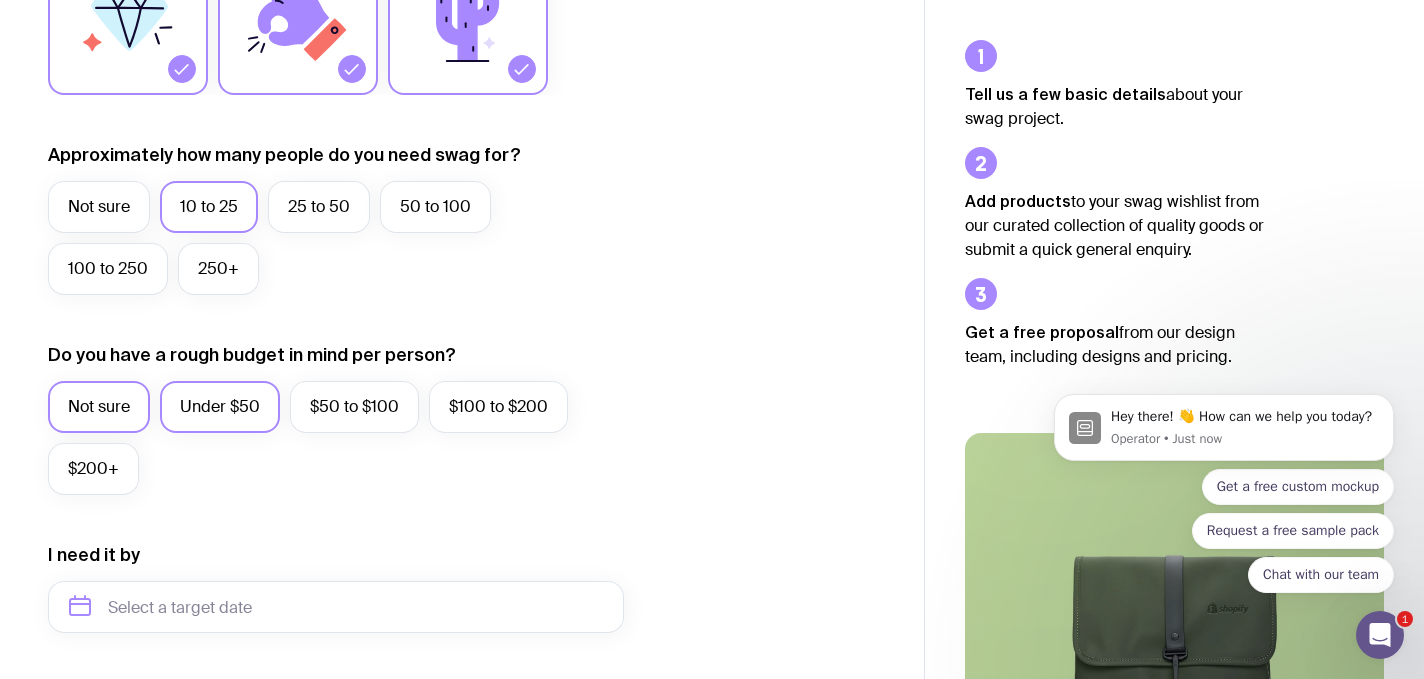click on "Under $50" at bounding box center (220, 407) 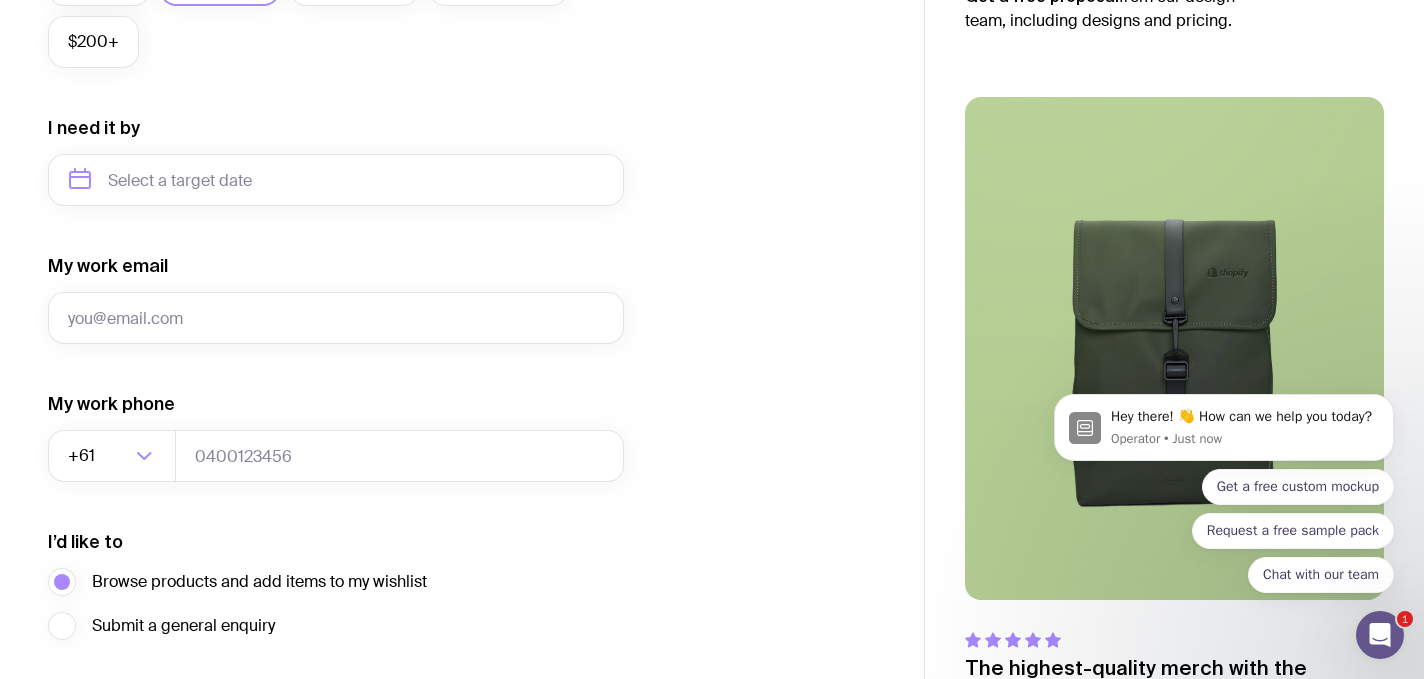scroll, scrollTop: 880, scrollLeft: 0, axis: vertical 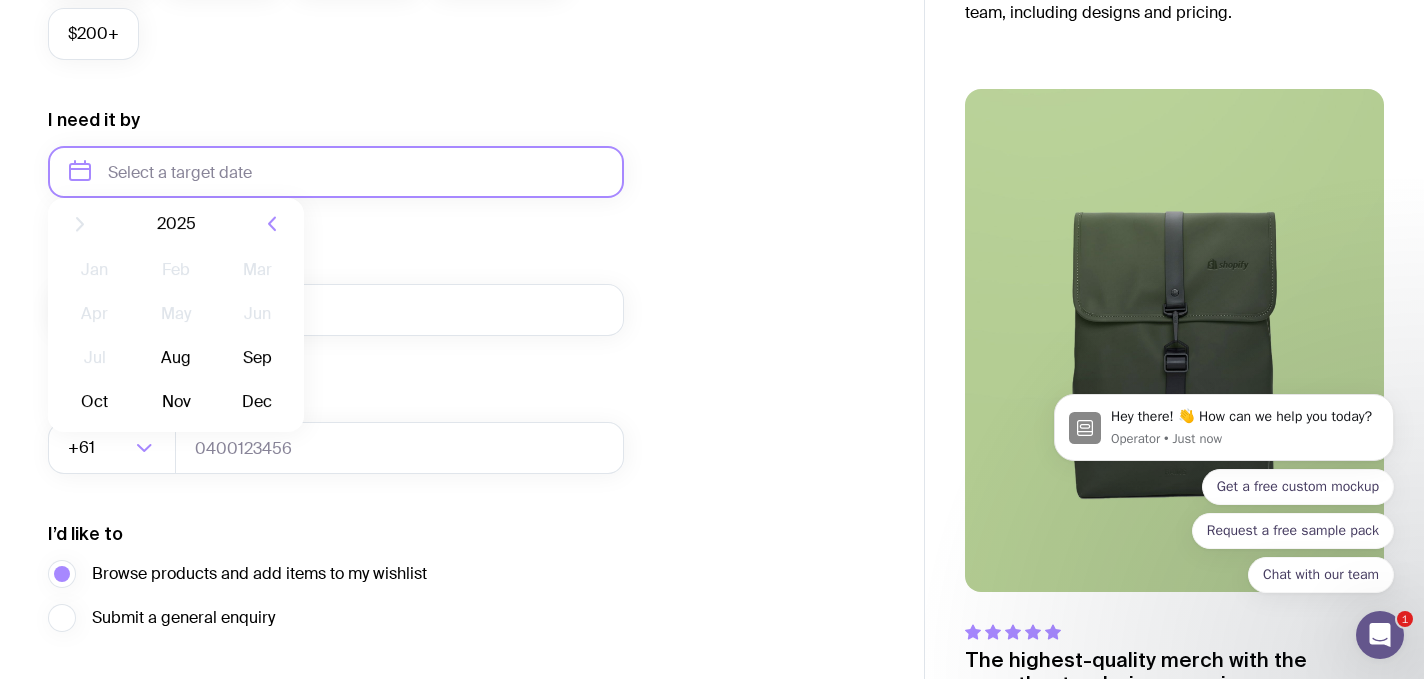 click at bounding box center (336, 172) 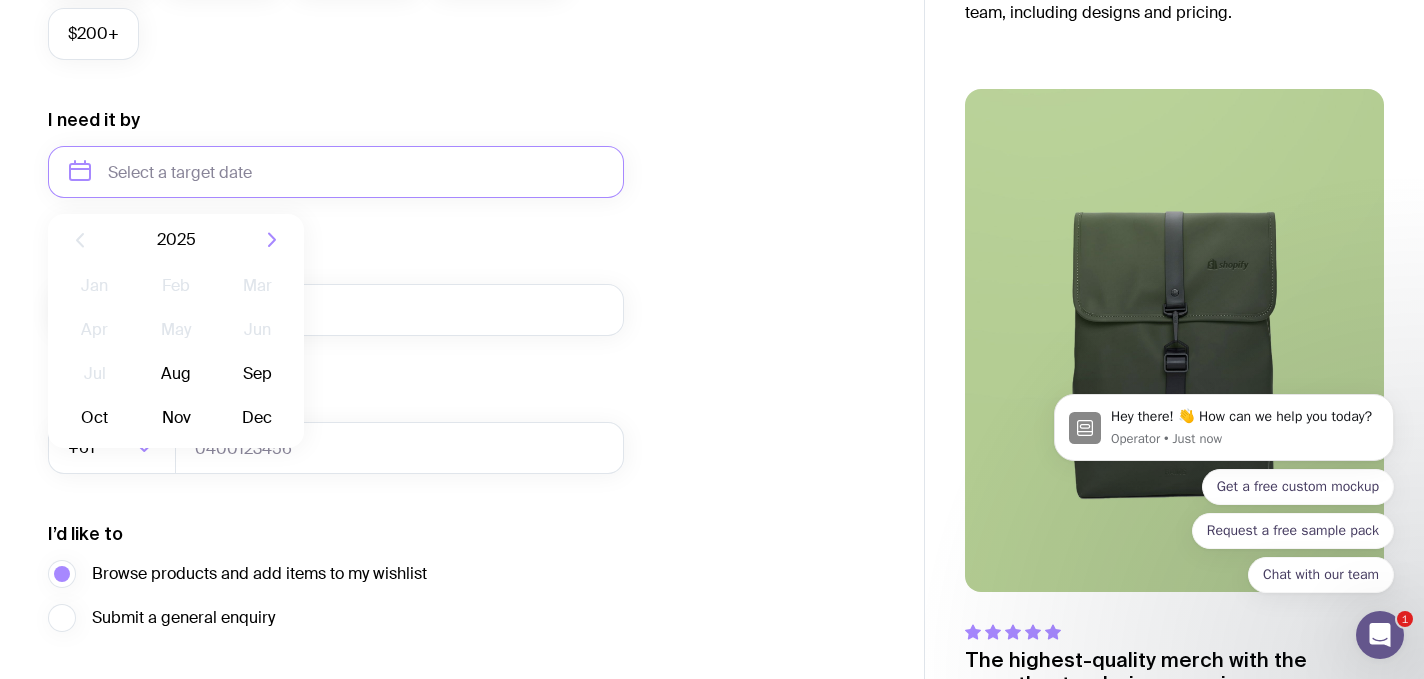 click 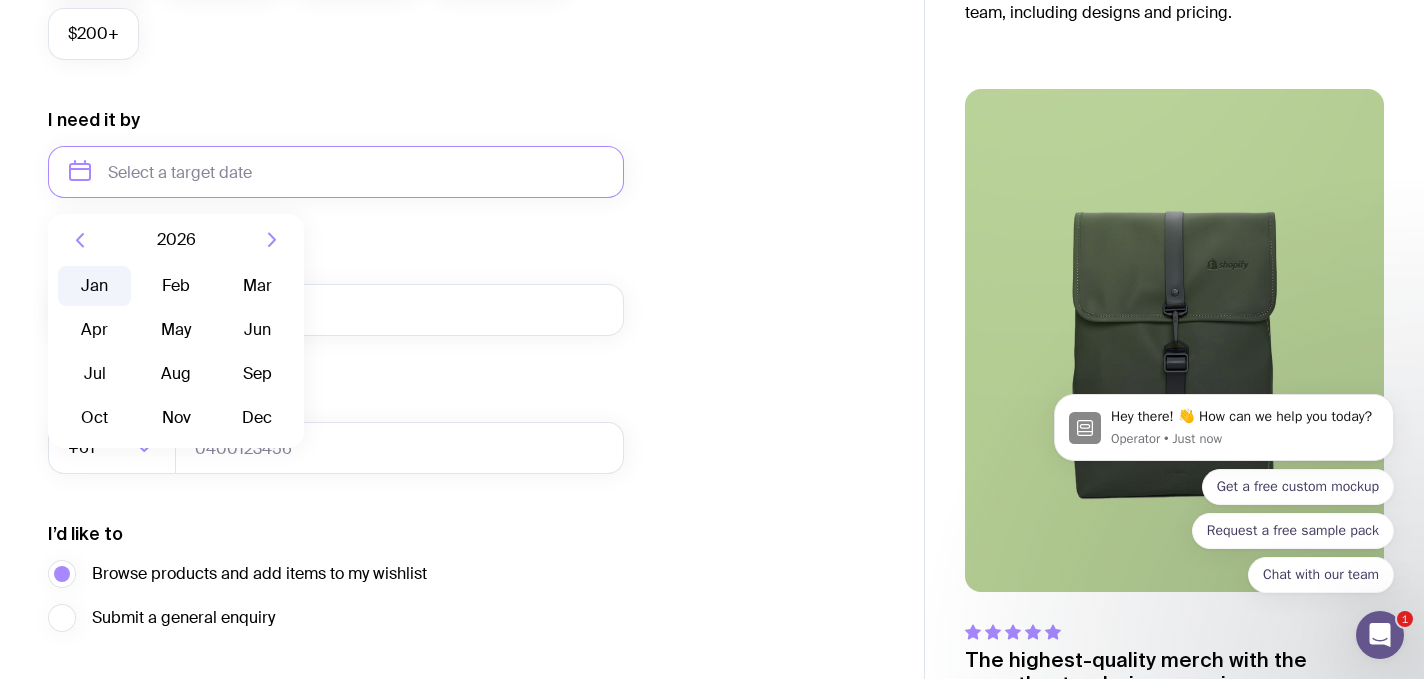 click on "Jan" 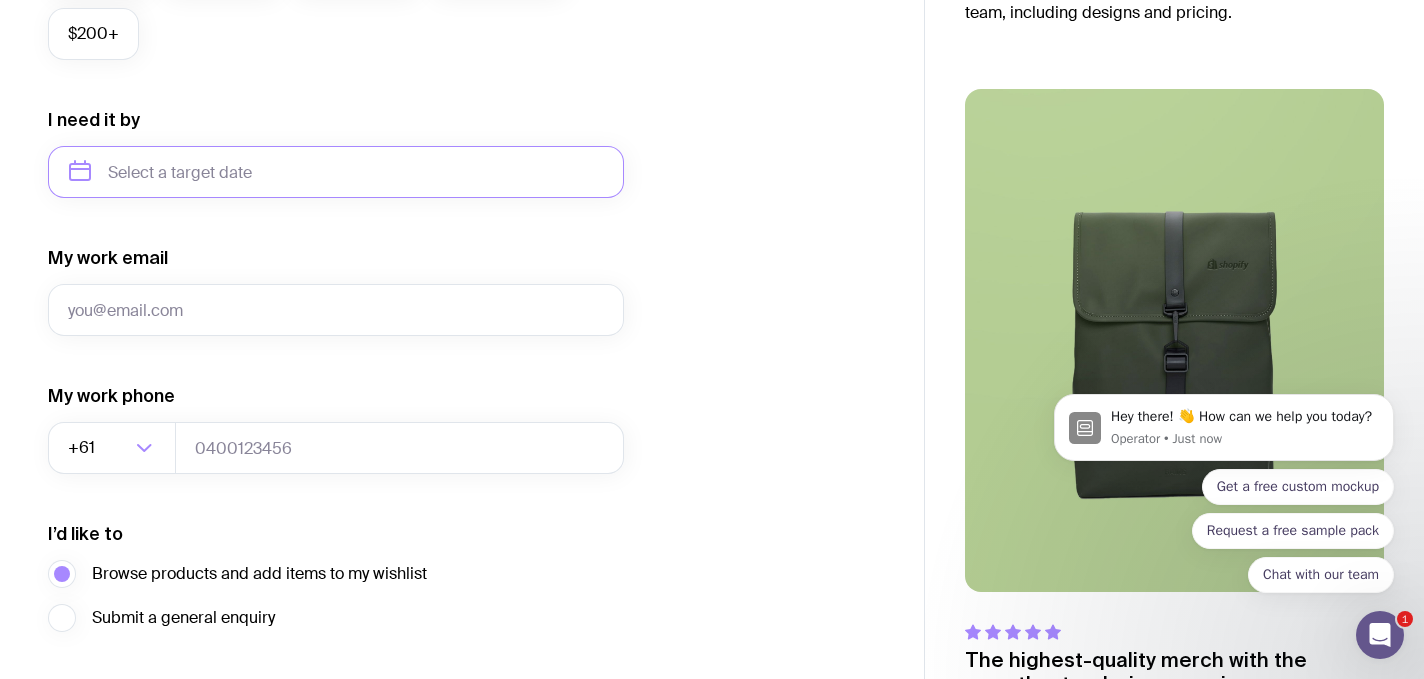 type on "[MONTH] [YEAR]" 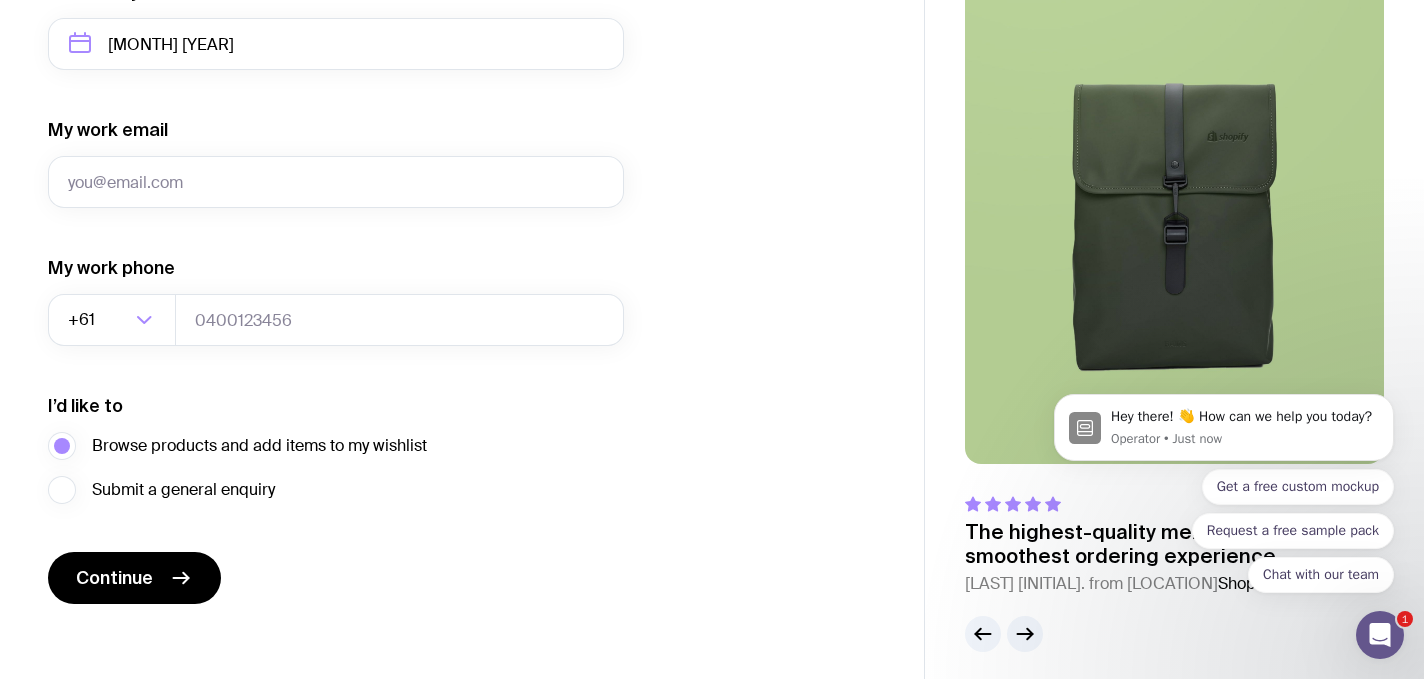 scroll, scrollTop: 1021, scrollLeft: 0, axis: vertical 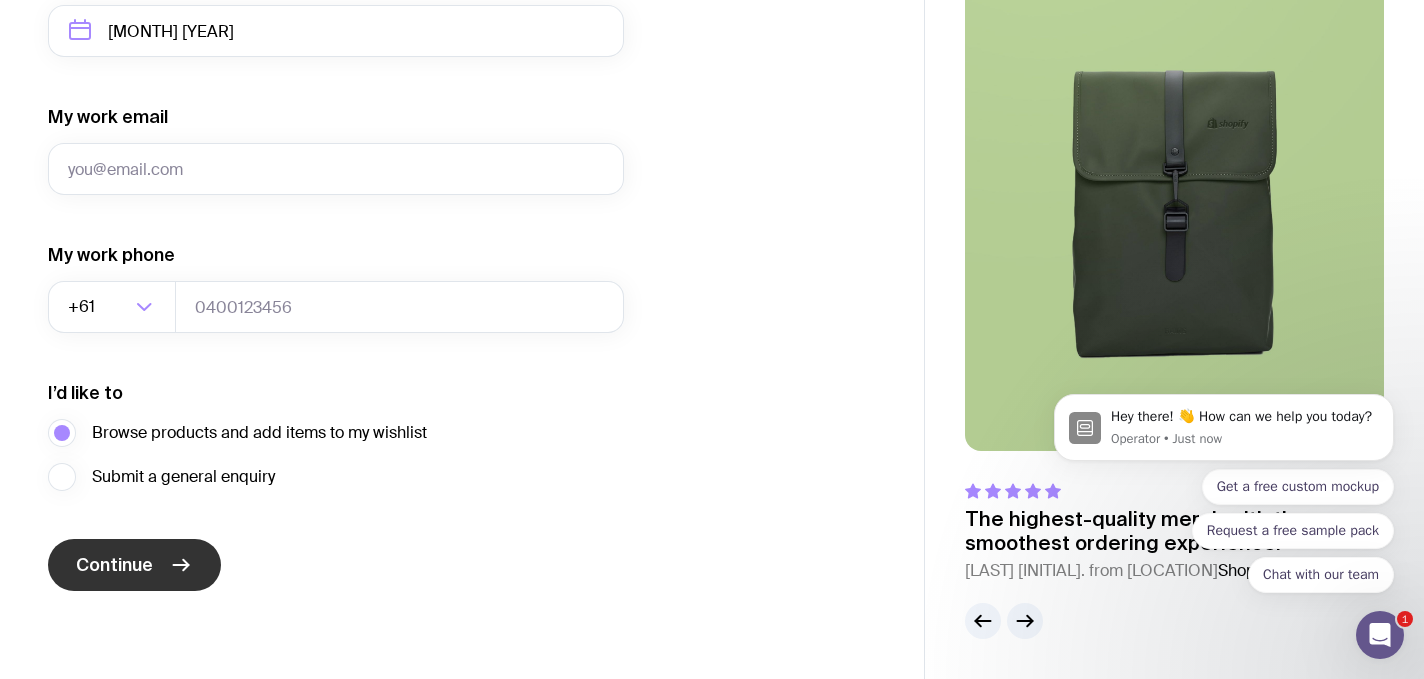 click on "Continue" at bounding box center (134, 565) 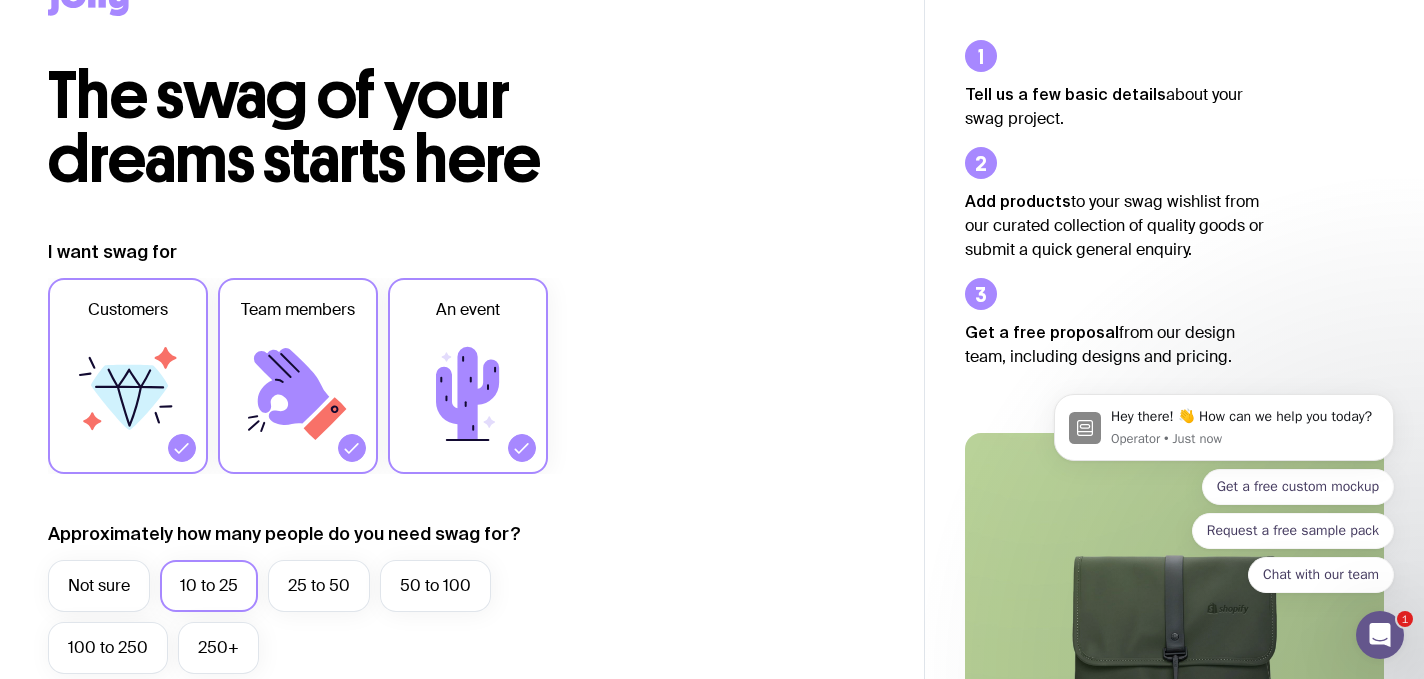 scroll, scrollTop: 0, scrollLeft: 0, axis: both 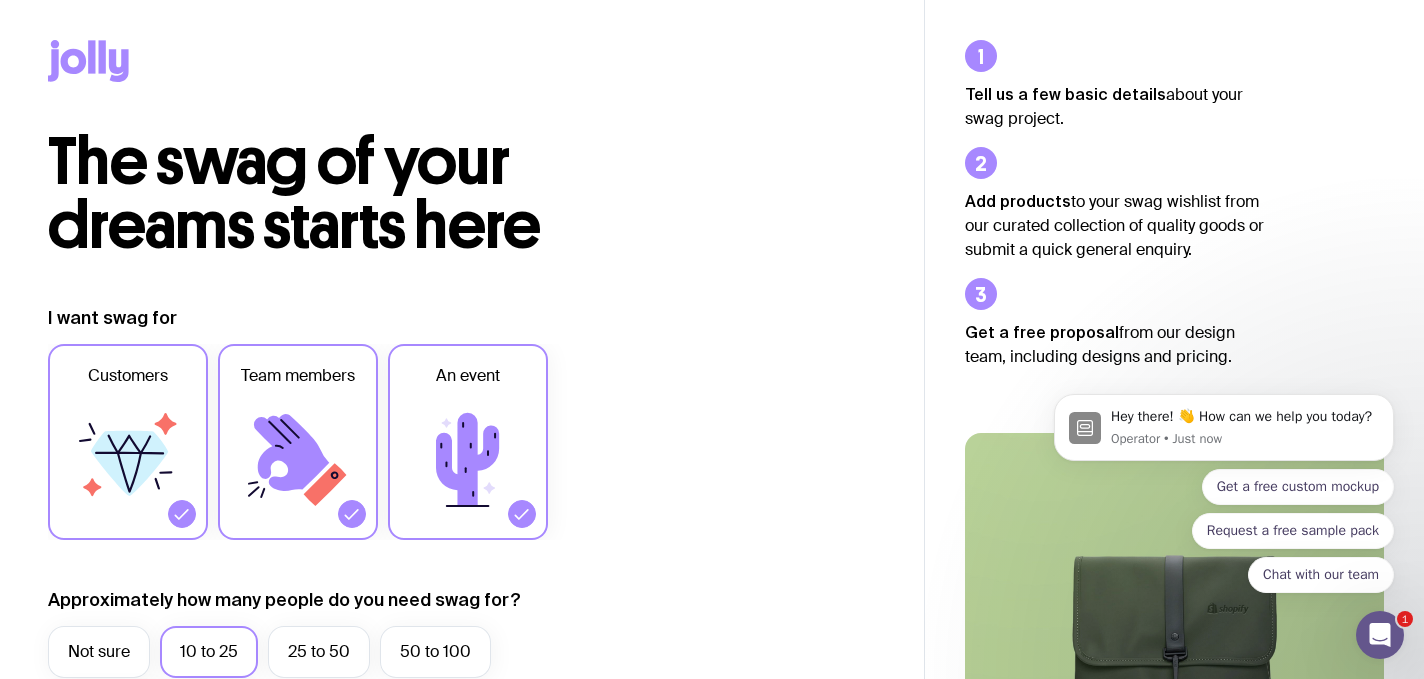 click 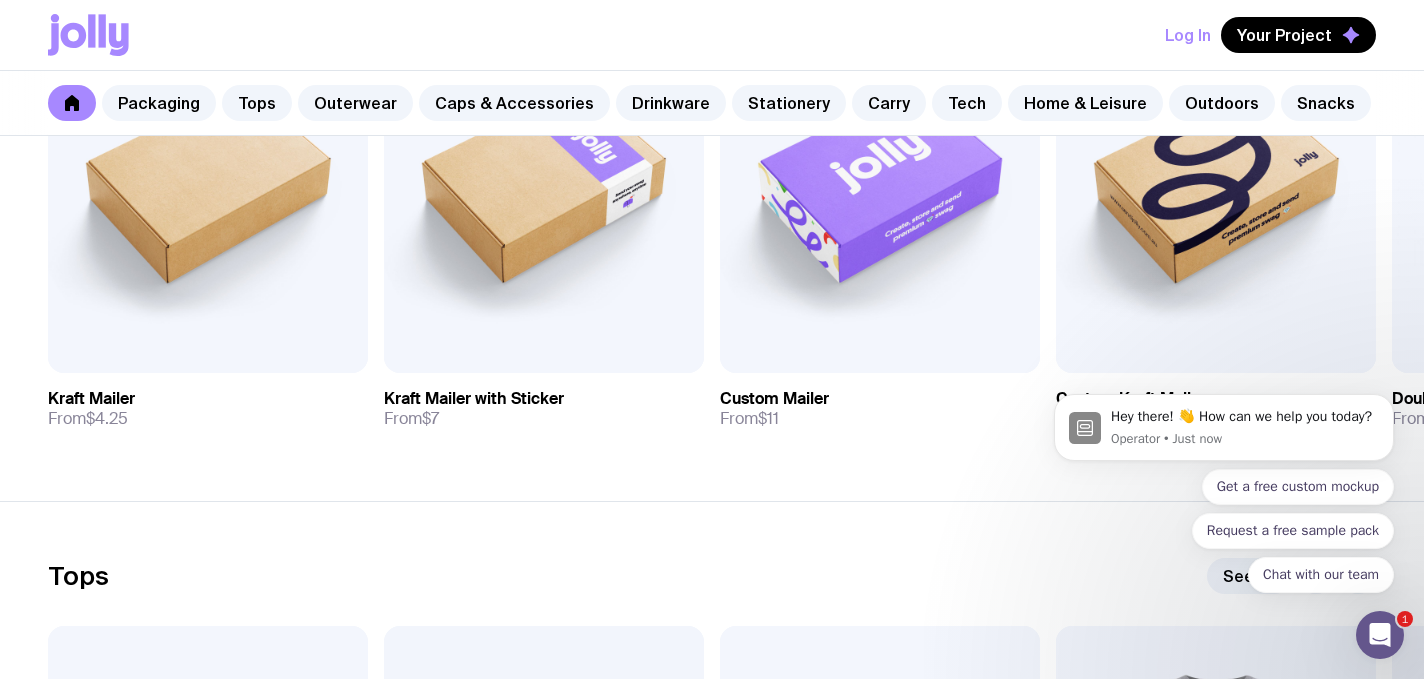scroll, scrollTop: 566, scrollLeft: 0, axis: vertical 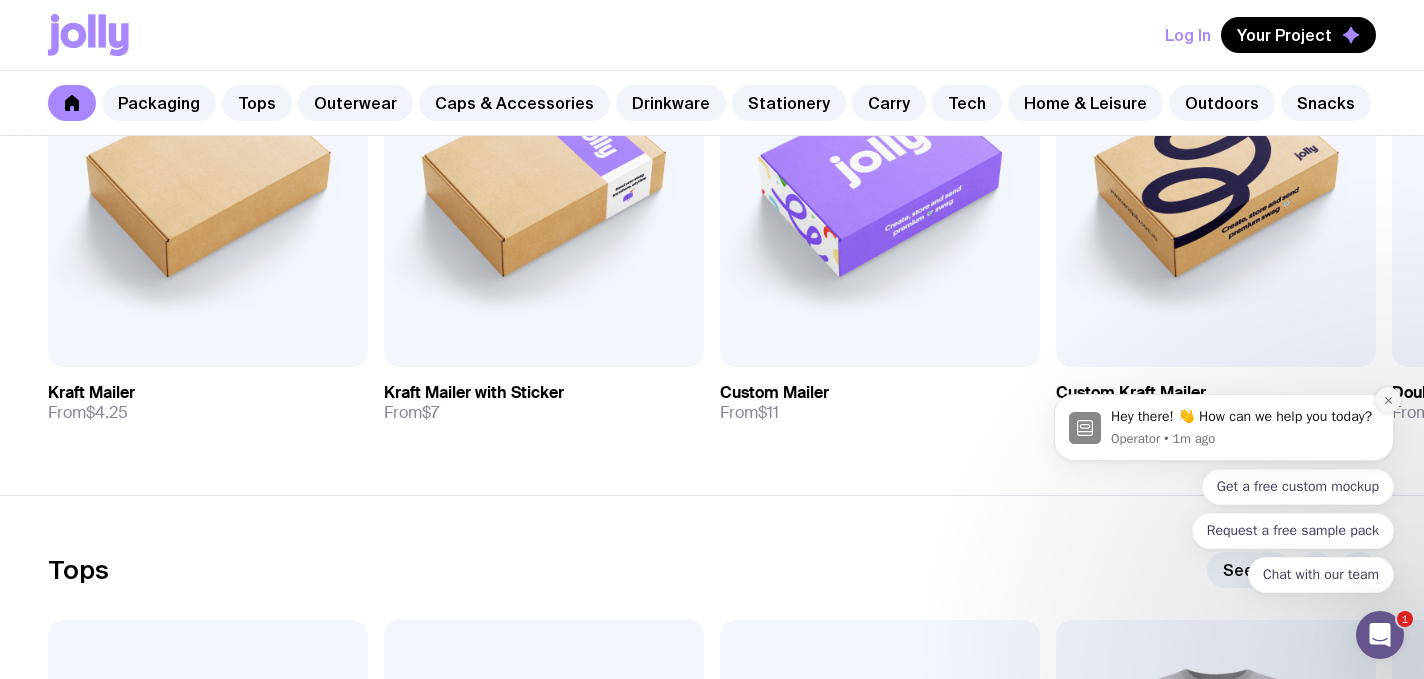 click at bounding box center (1388, 400) 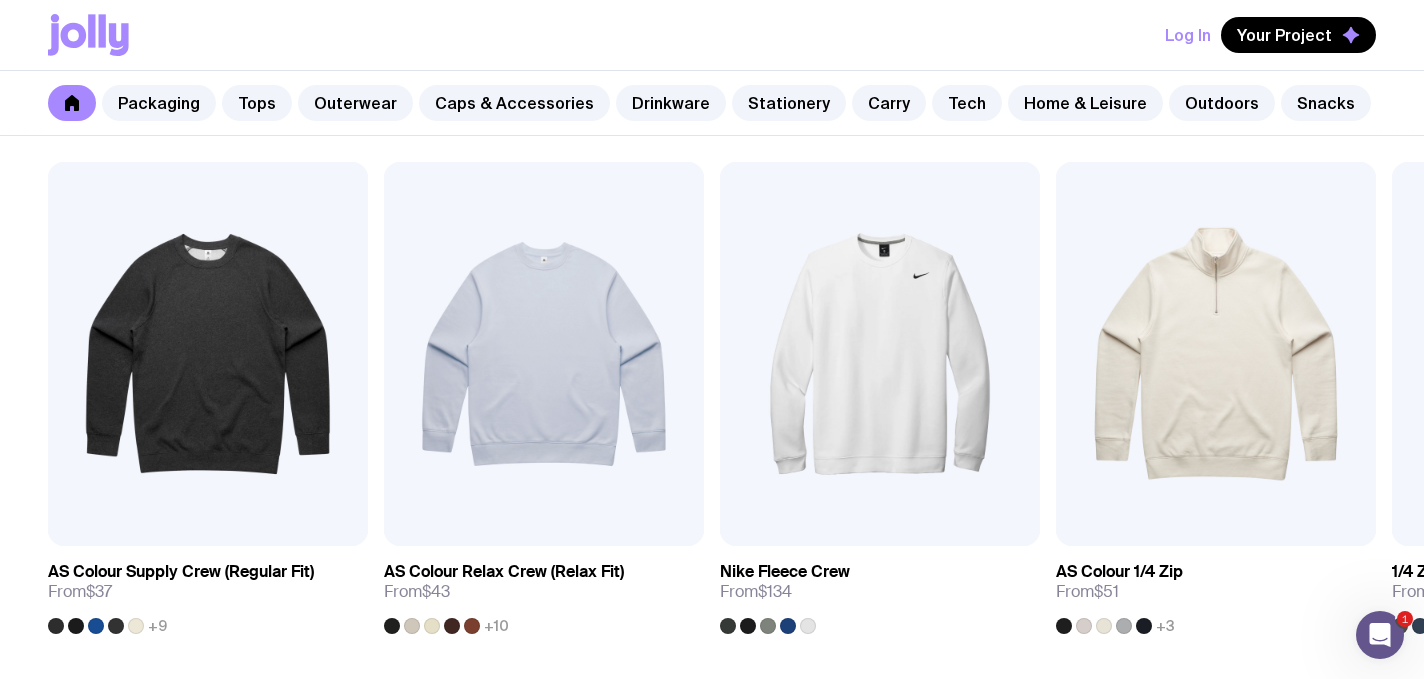 scroll, scrollTop: 1701, scrollLeft: 0, axis: vertical 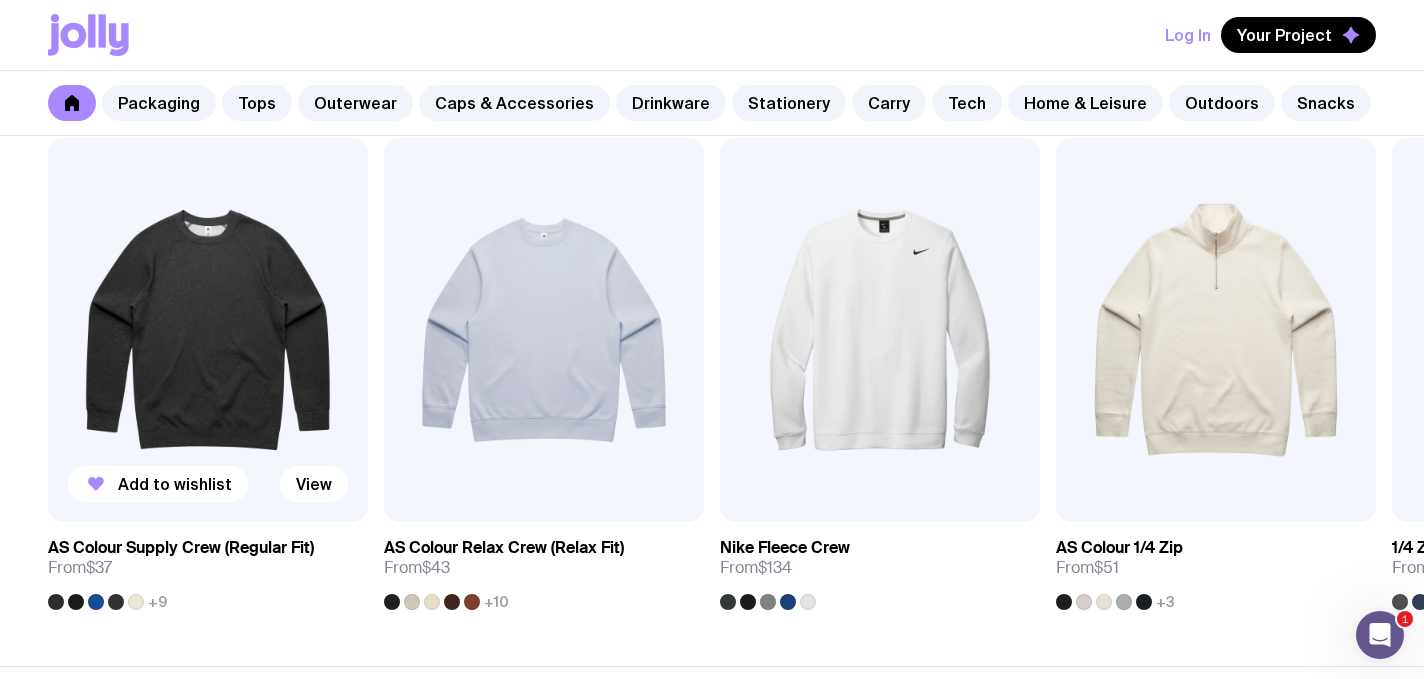 click at bounding box center (208, 330) 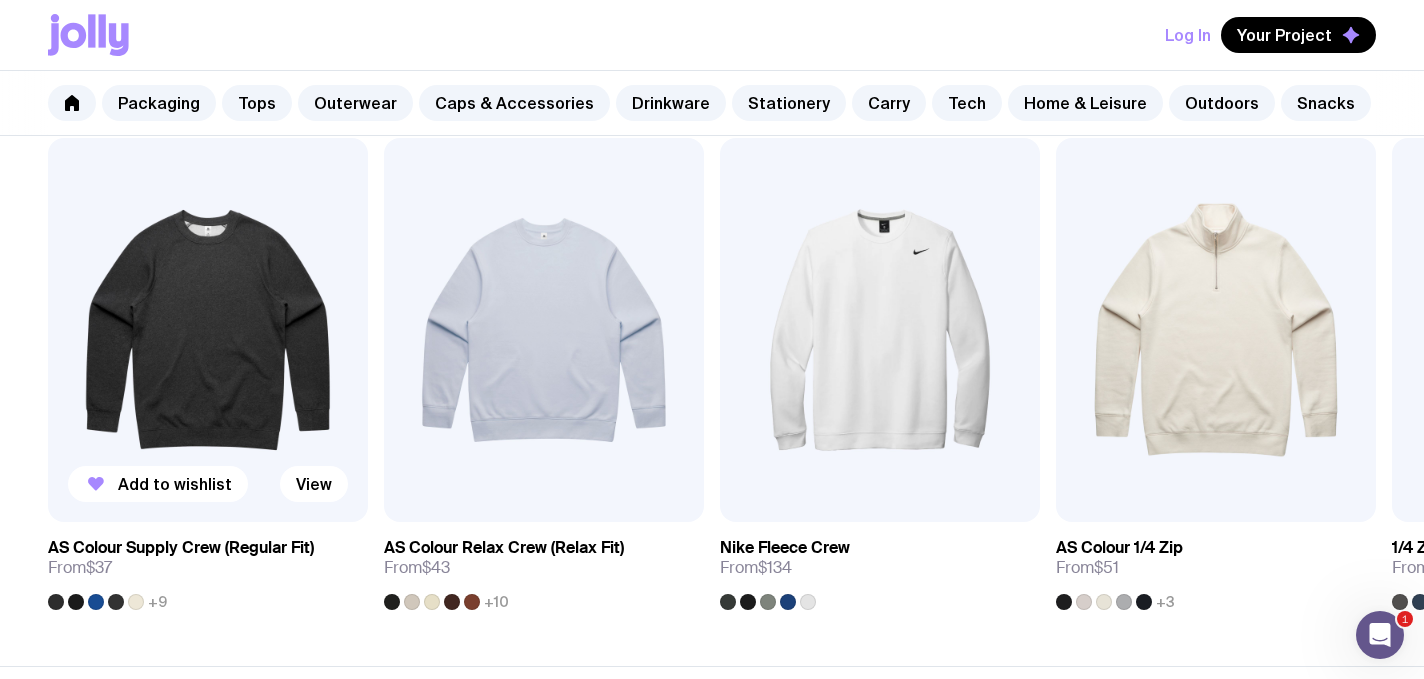 scroll, scrollTop: 0, scrollLeft: 0, axis: both 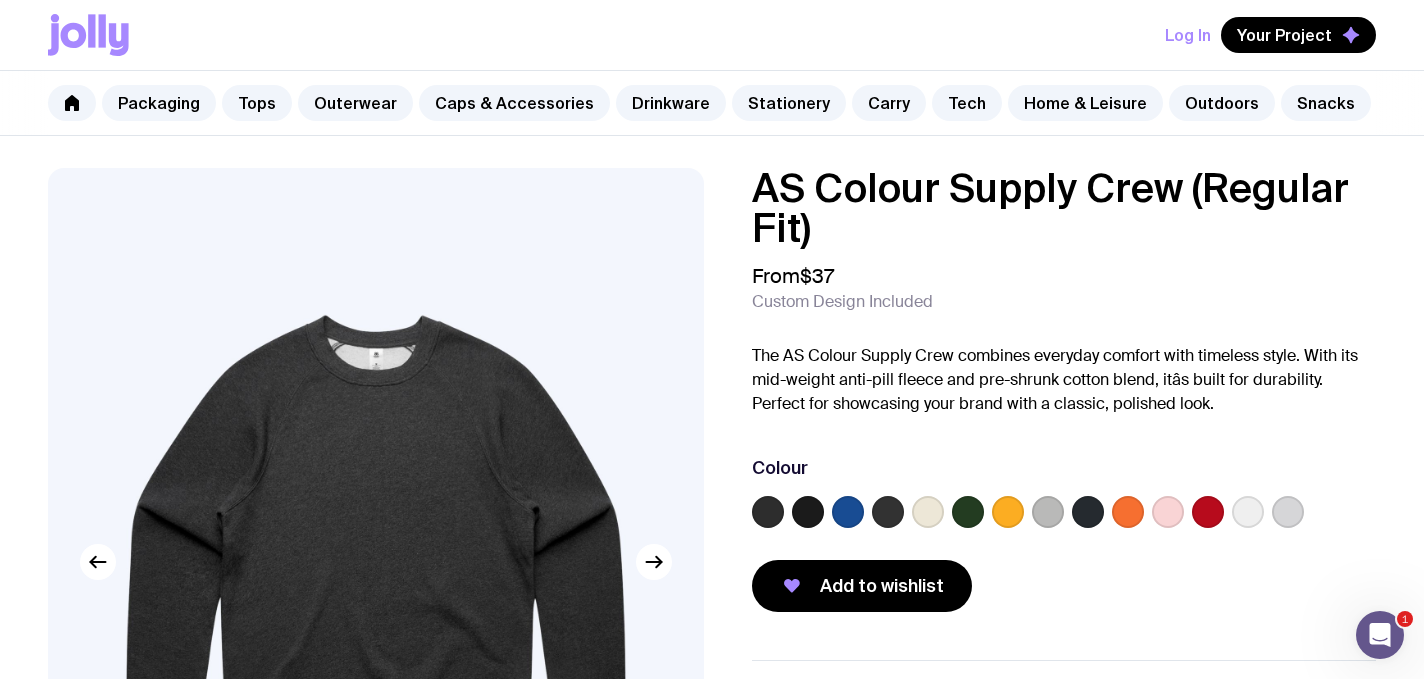 click at bounding box center [376, 561] 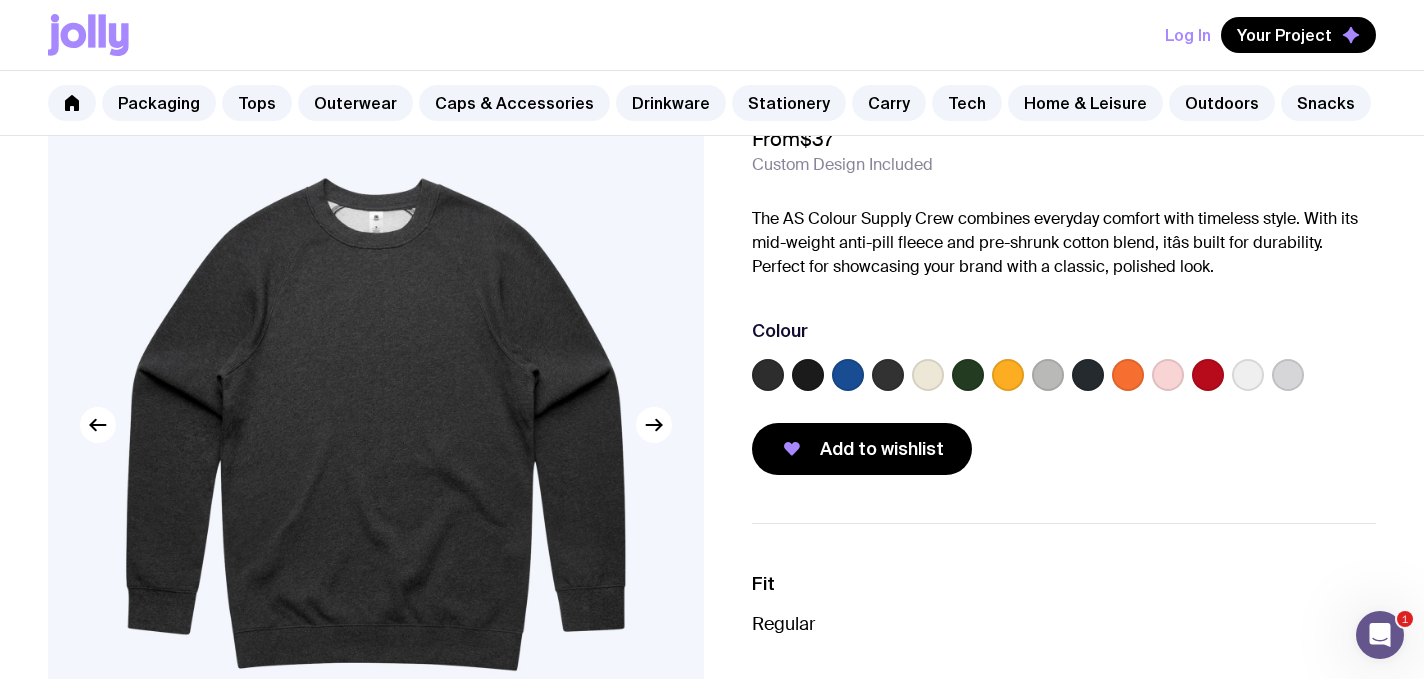 scroll, scrollTop: 110, scrollLeft: 0, axis: vertical 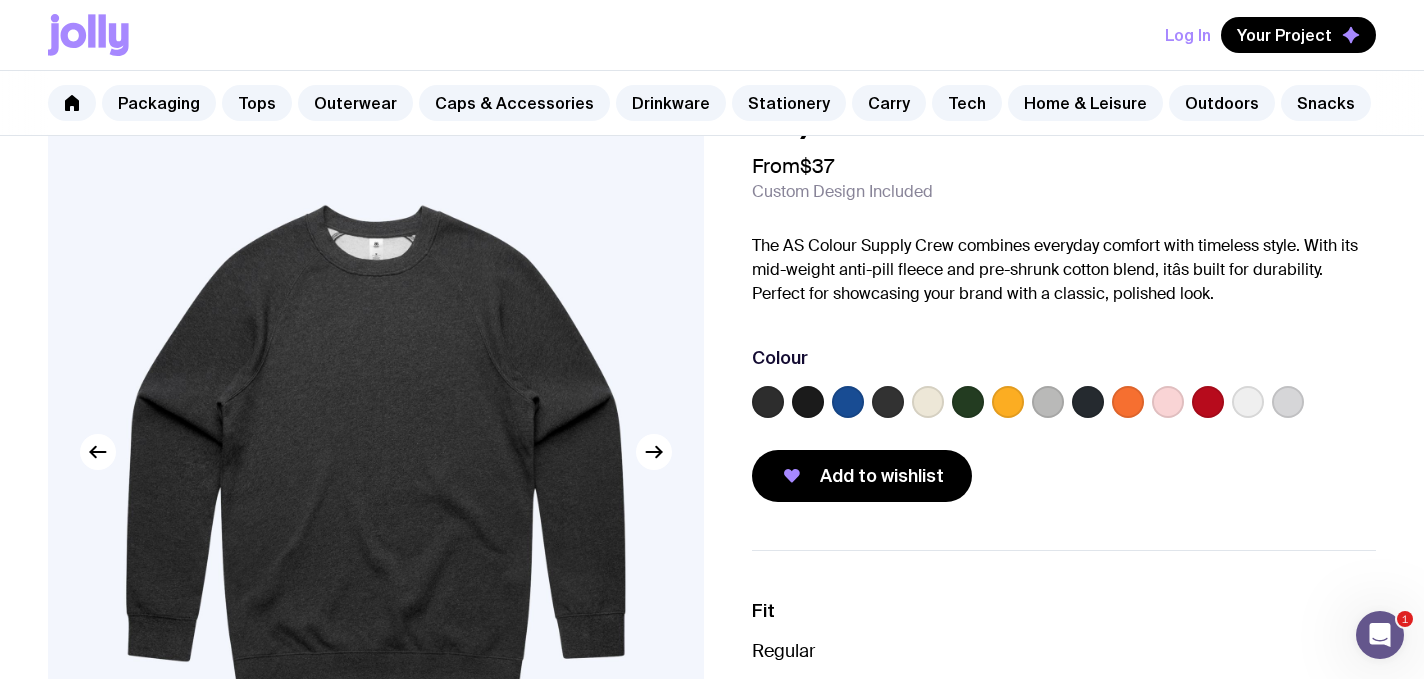 click 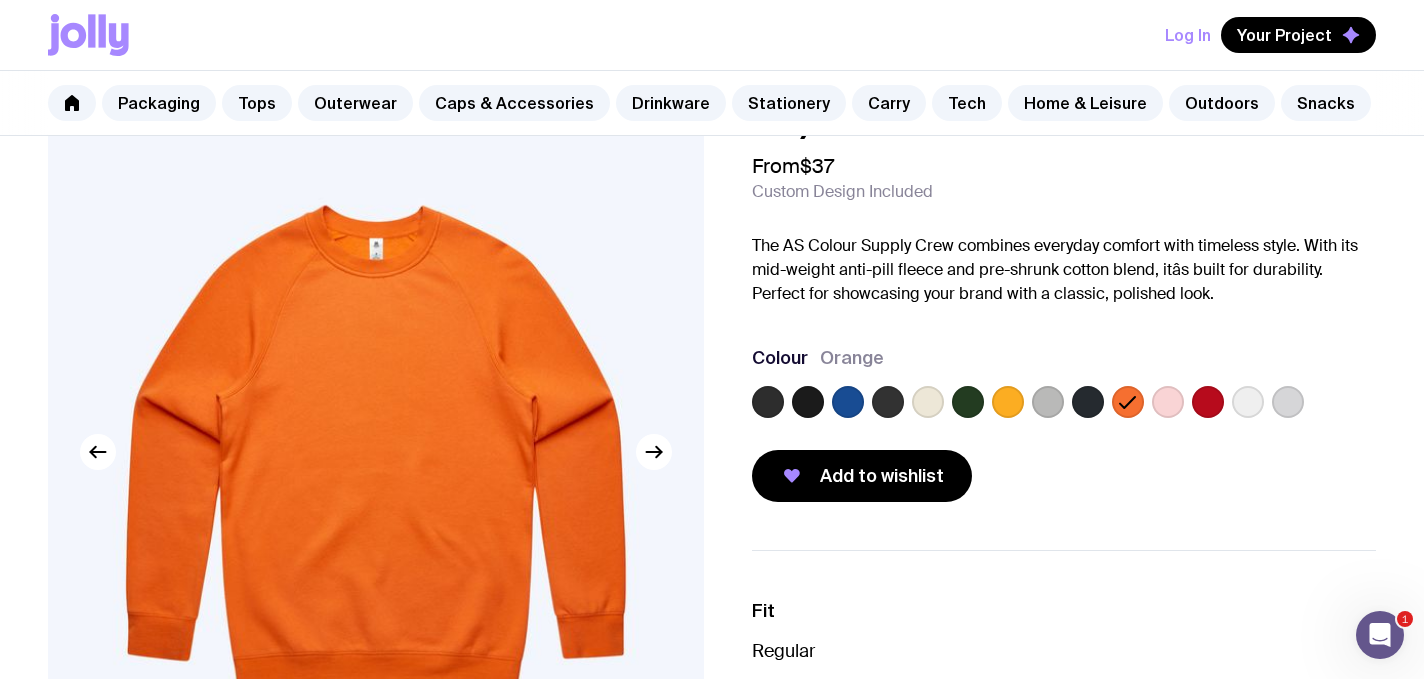 click 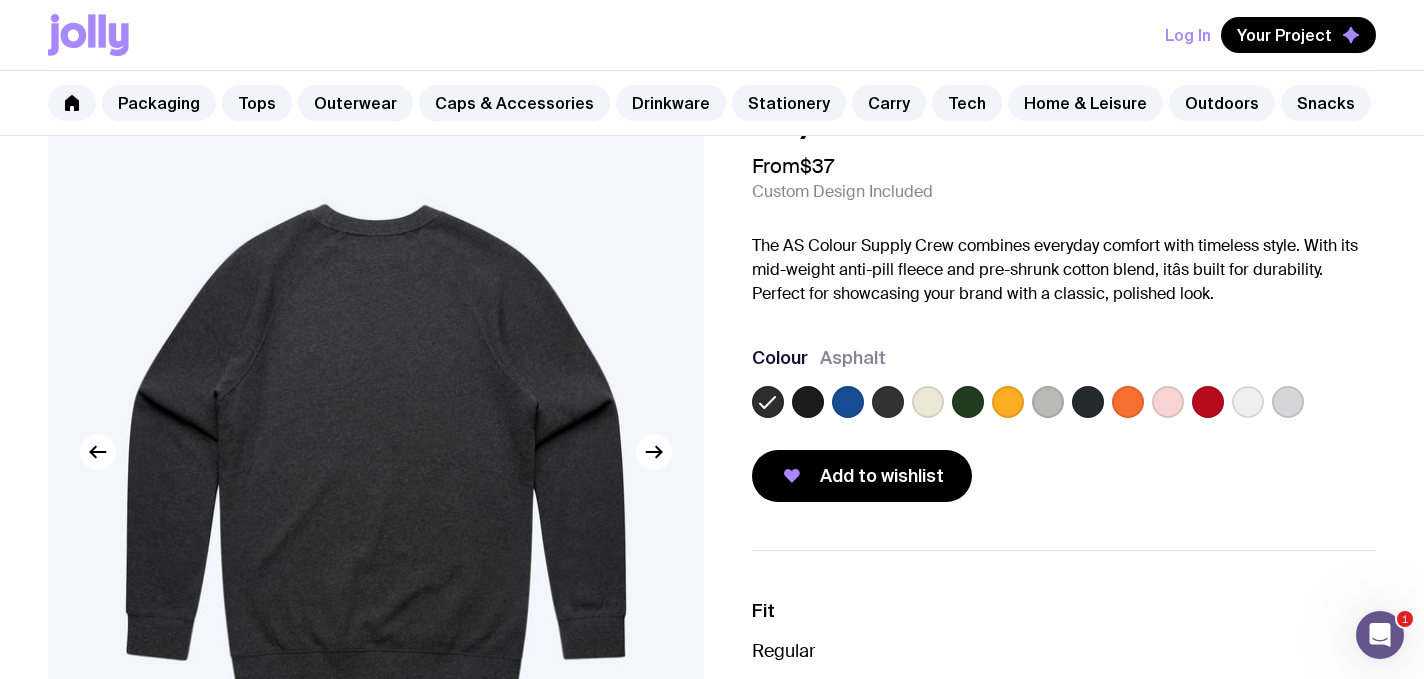 click 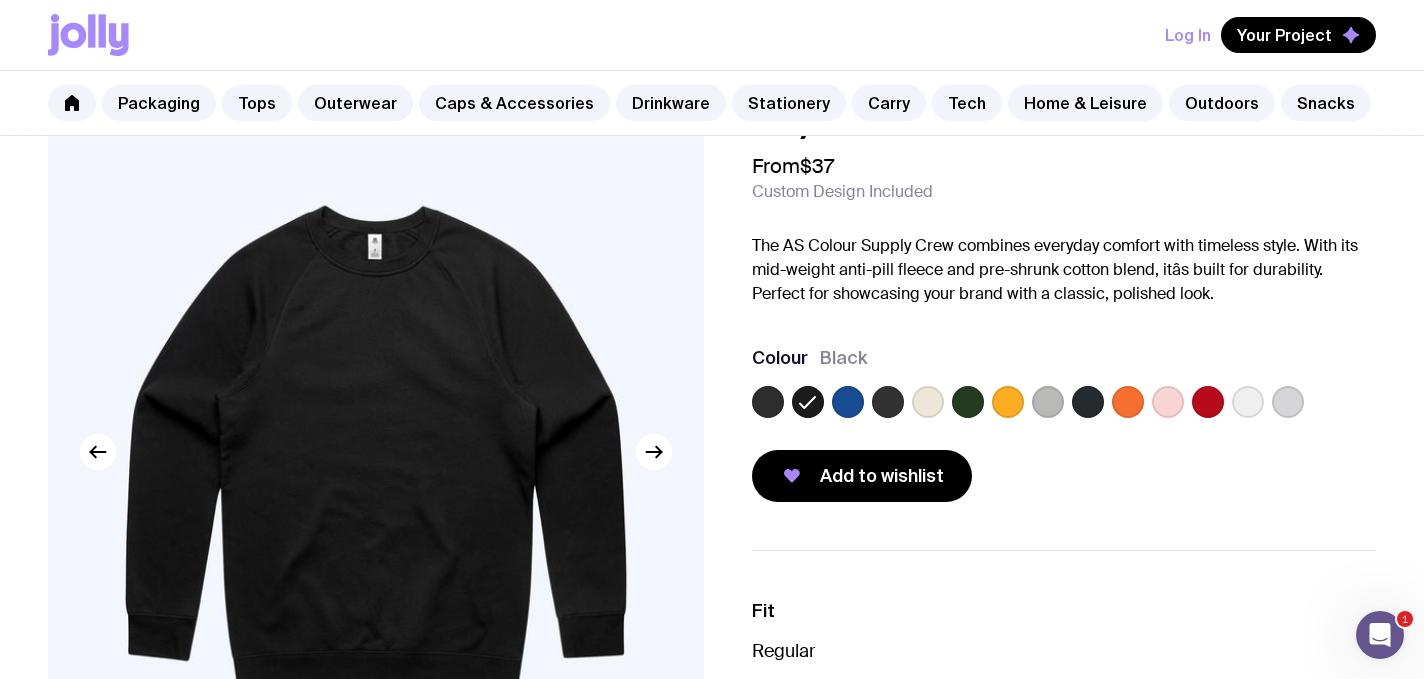 click at bounding box center [376, 451] 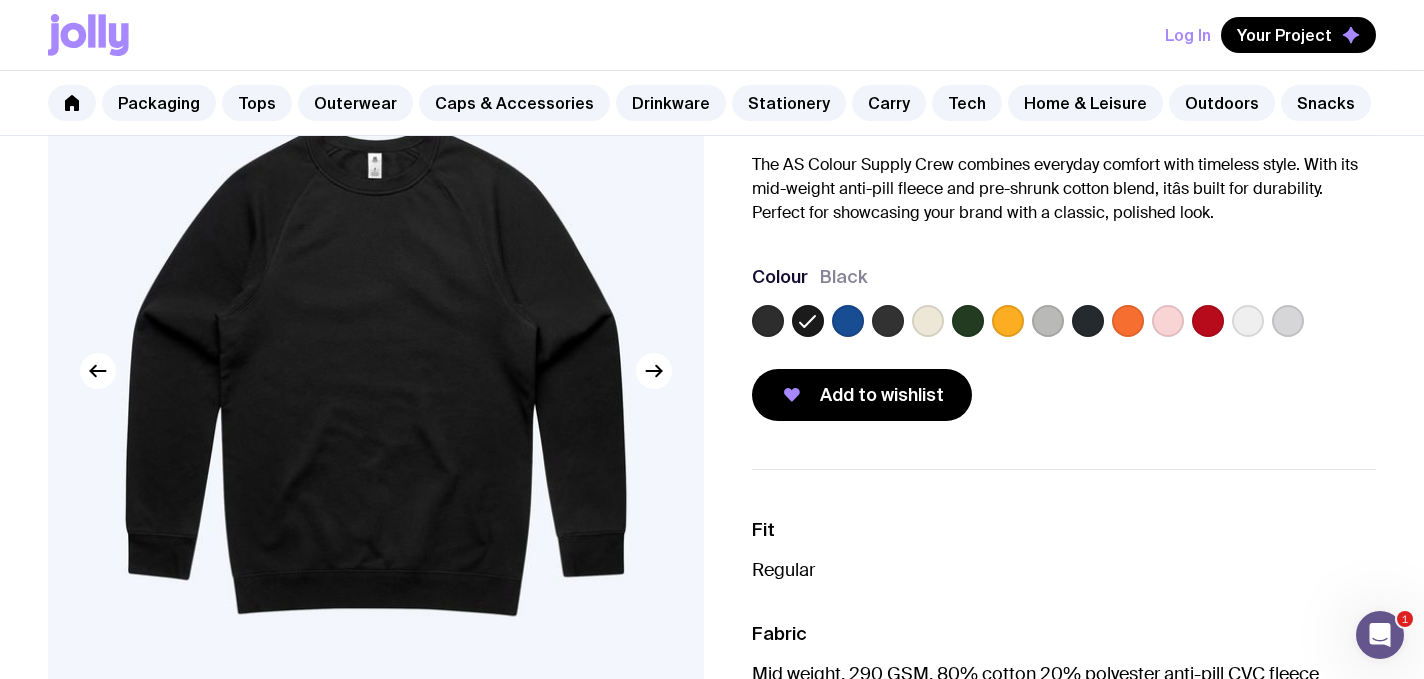 click at bounding box center (376, 370) 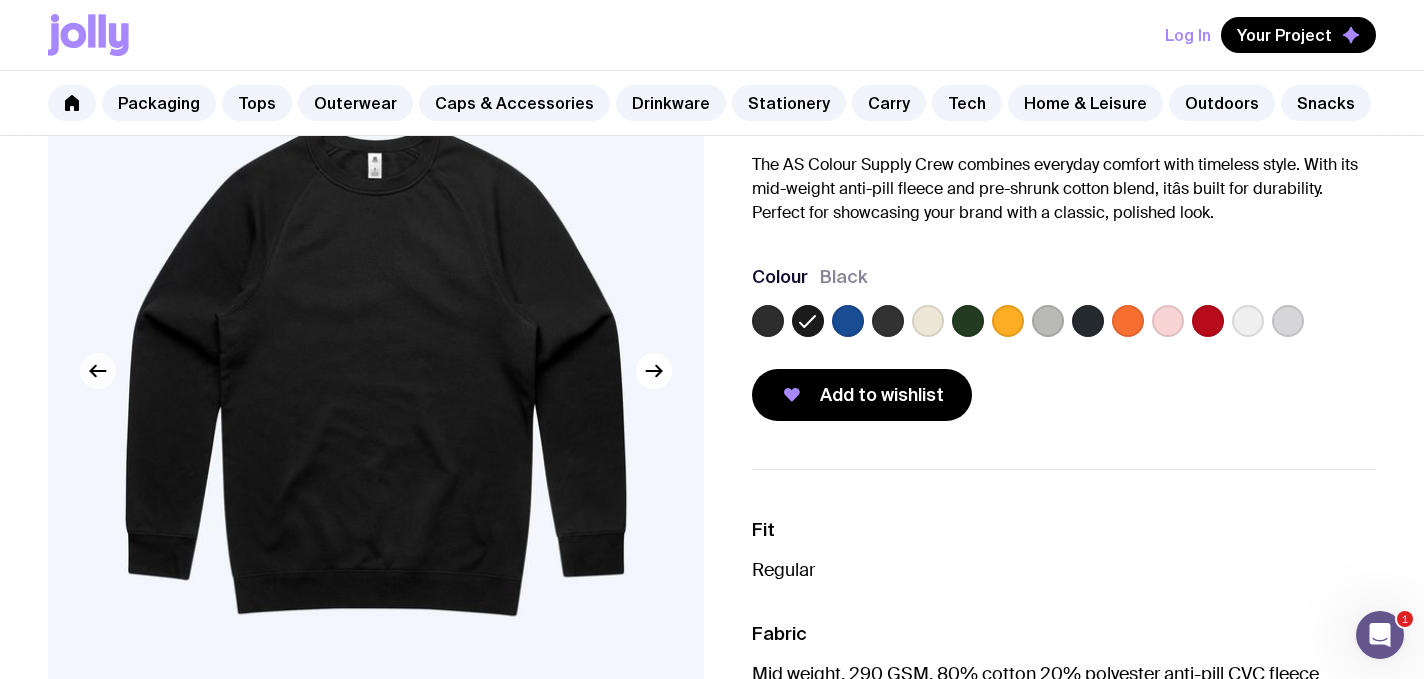 click 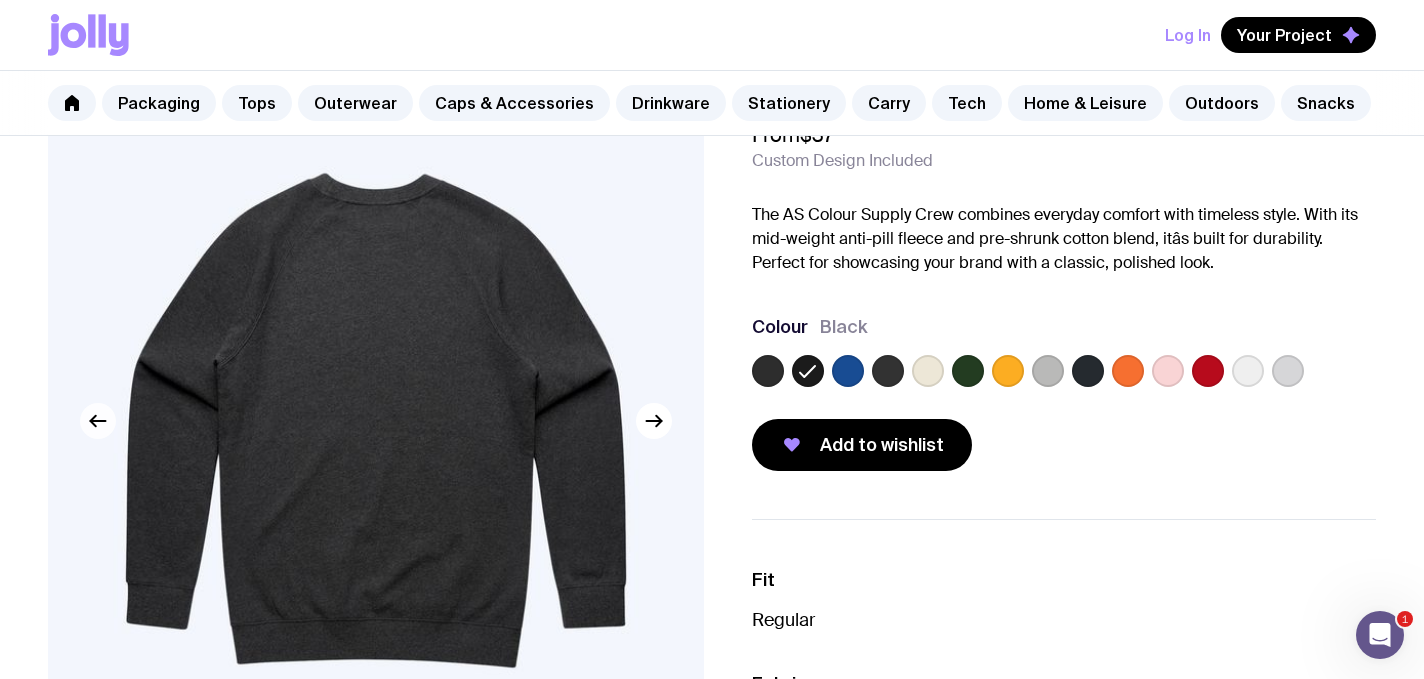 scroll, scrollTop: 130, scrollLeft: 0, axis: vertical 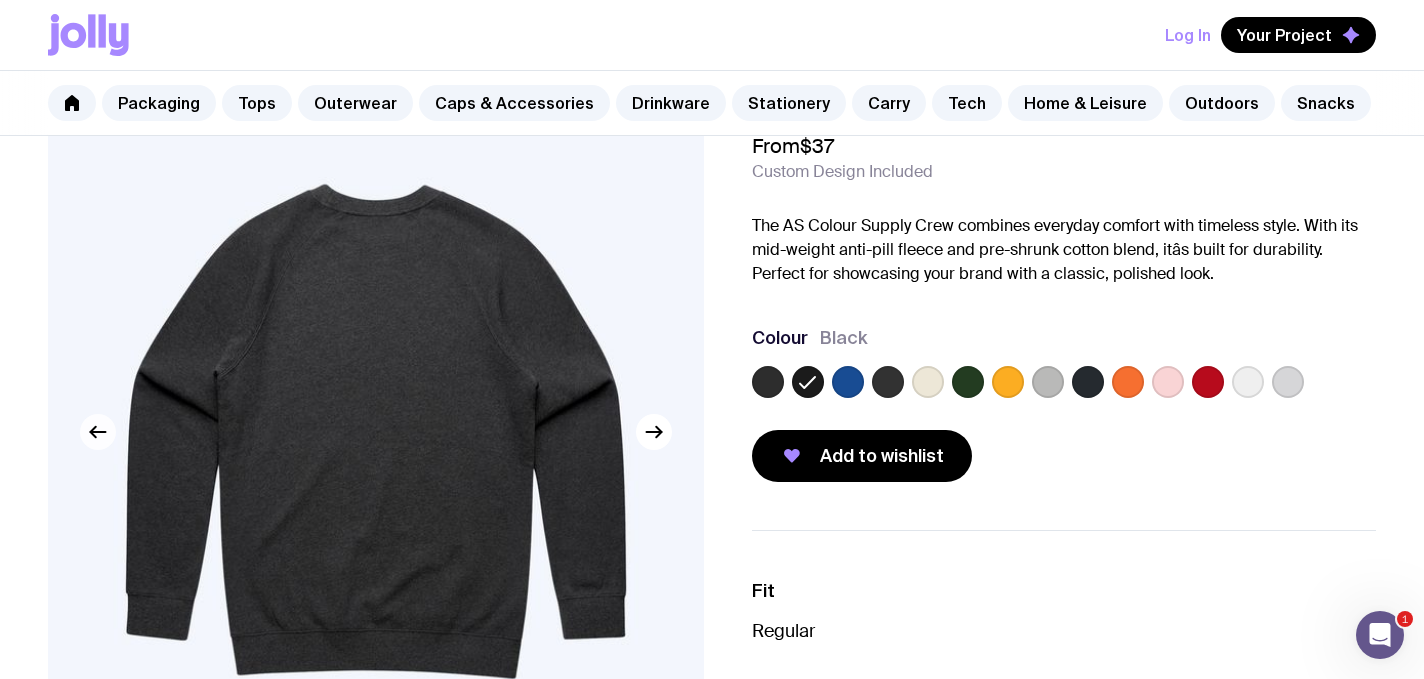 click 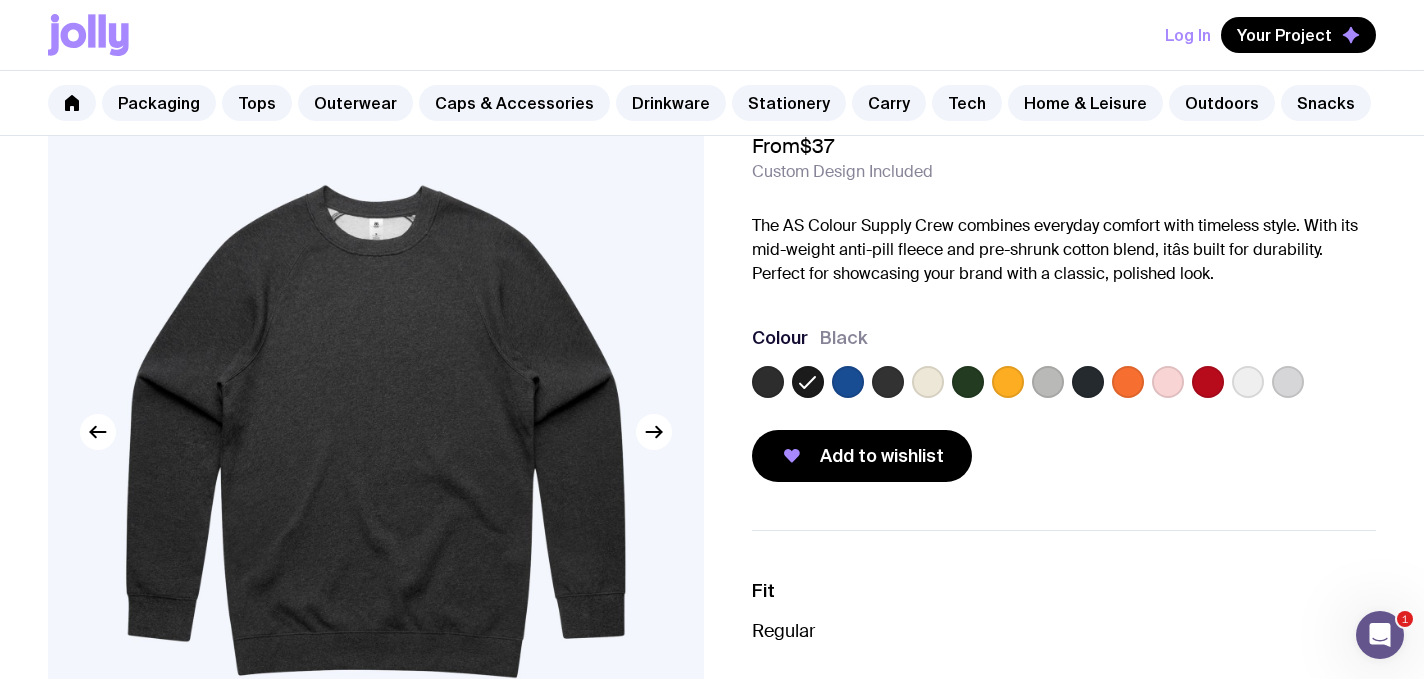click at bounding box center [376, 431] 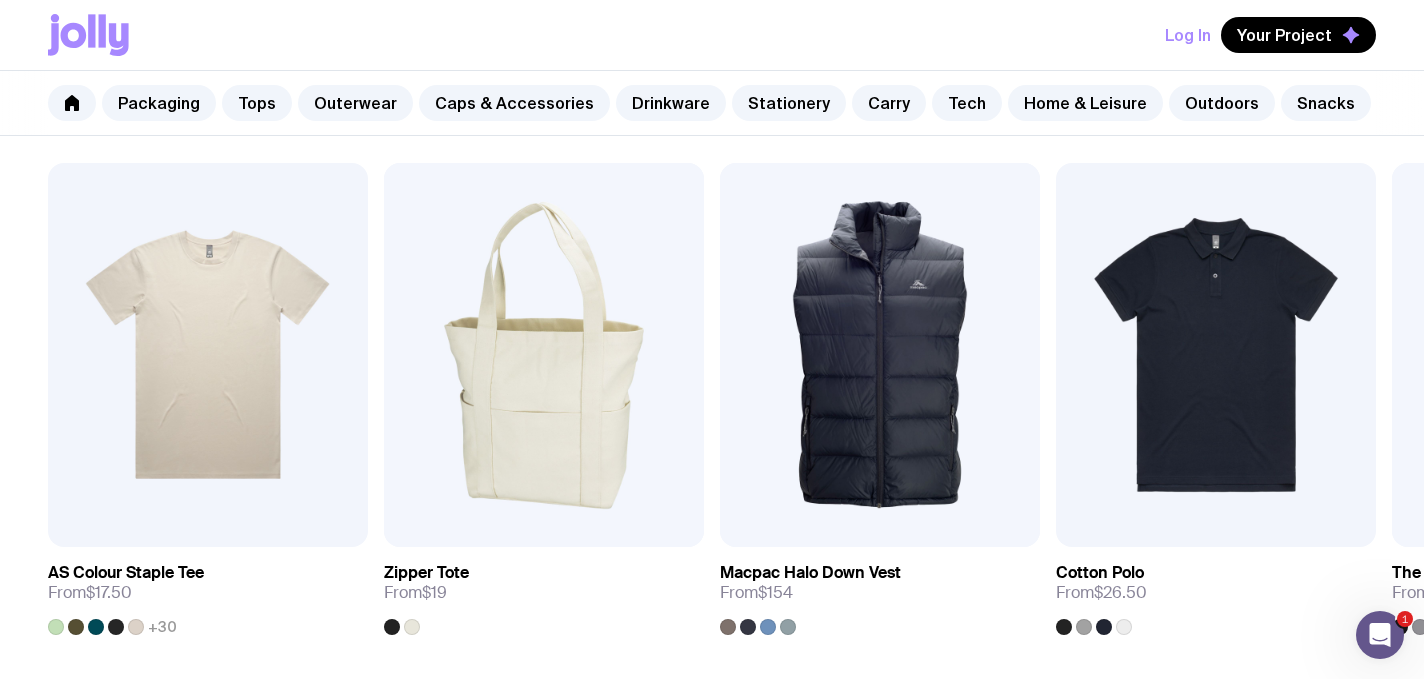 scroll, scrollTop: 1141, scrollLeft: 0, axis: vertical 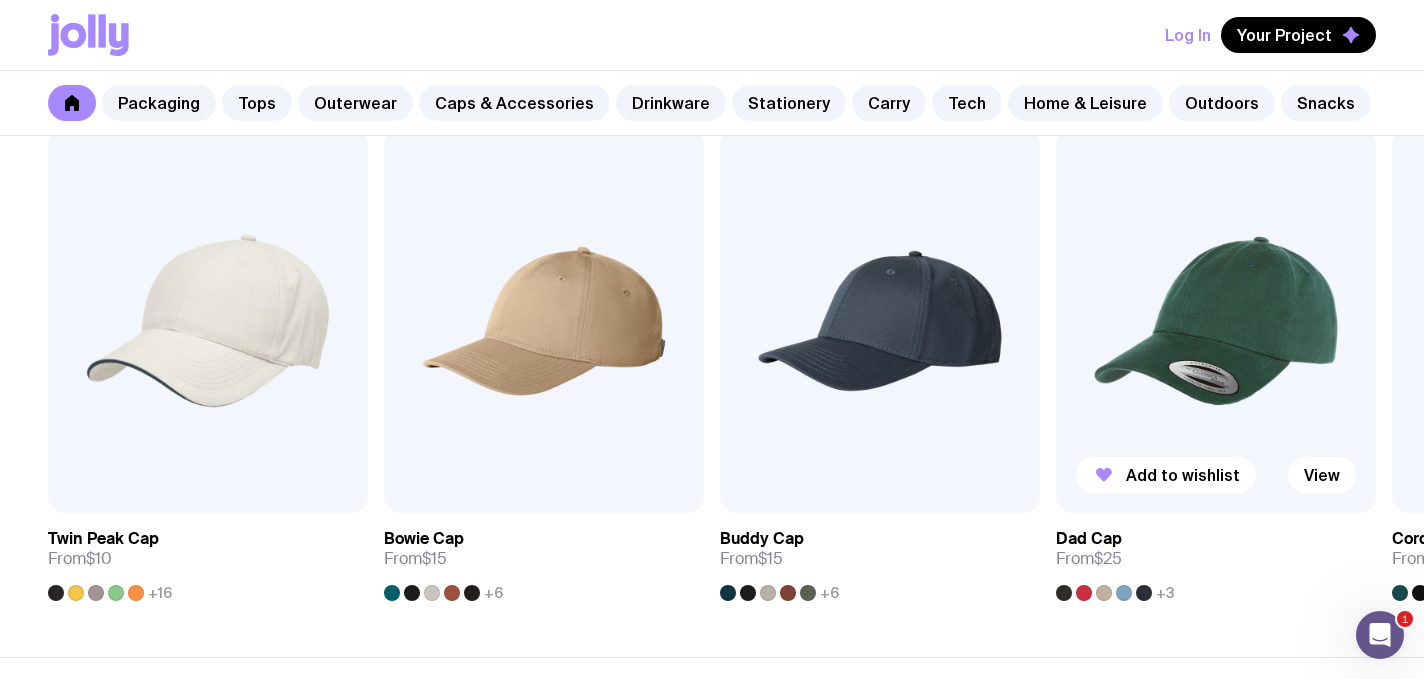 click 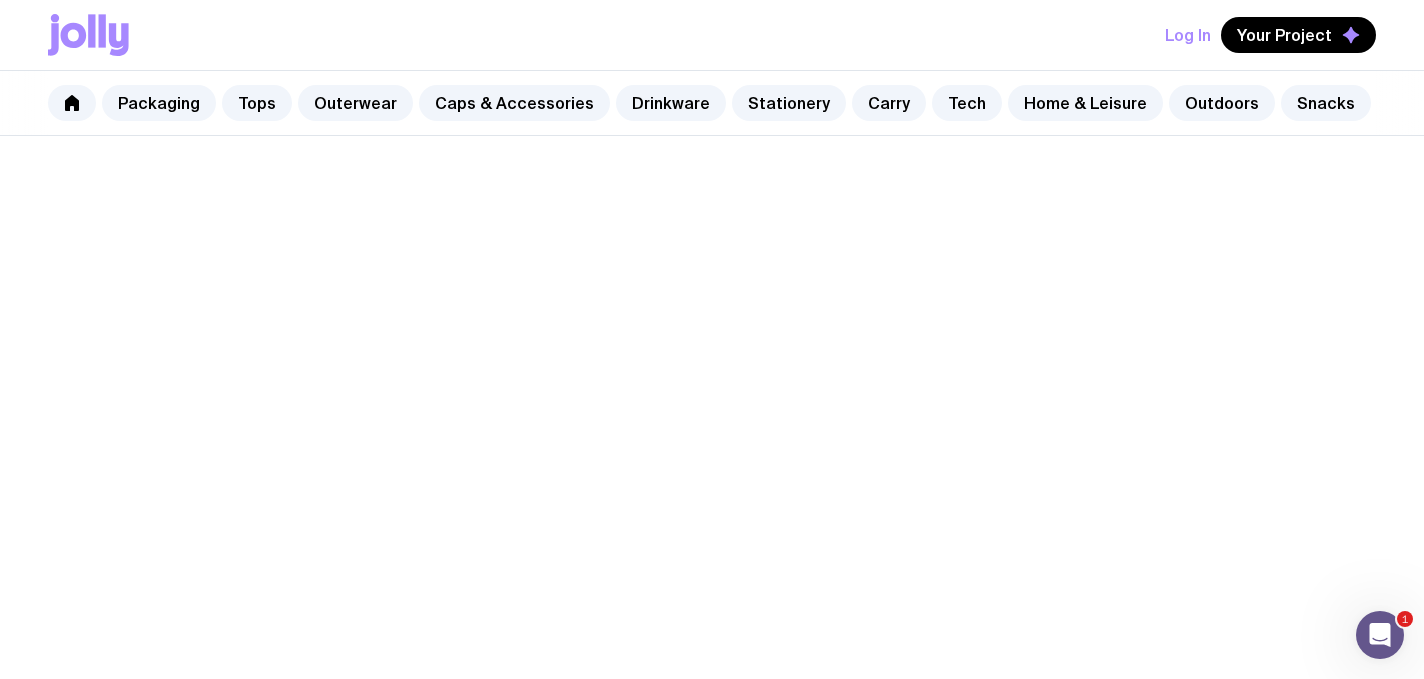 scroll, scrollTop: 0, scrollLeft: 0, axis: both 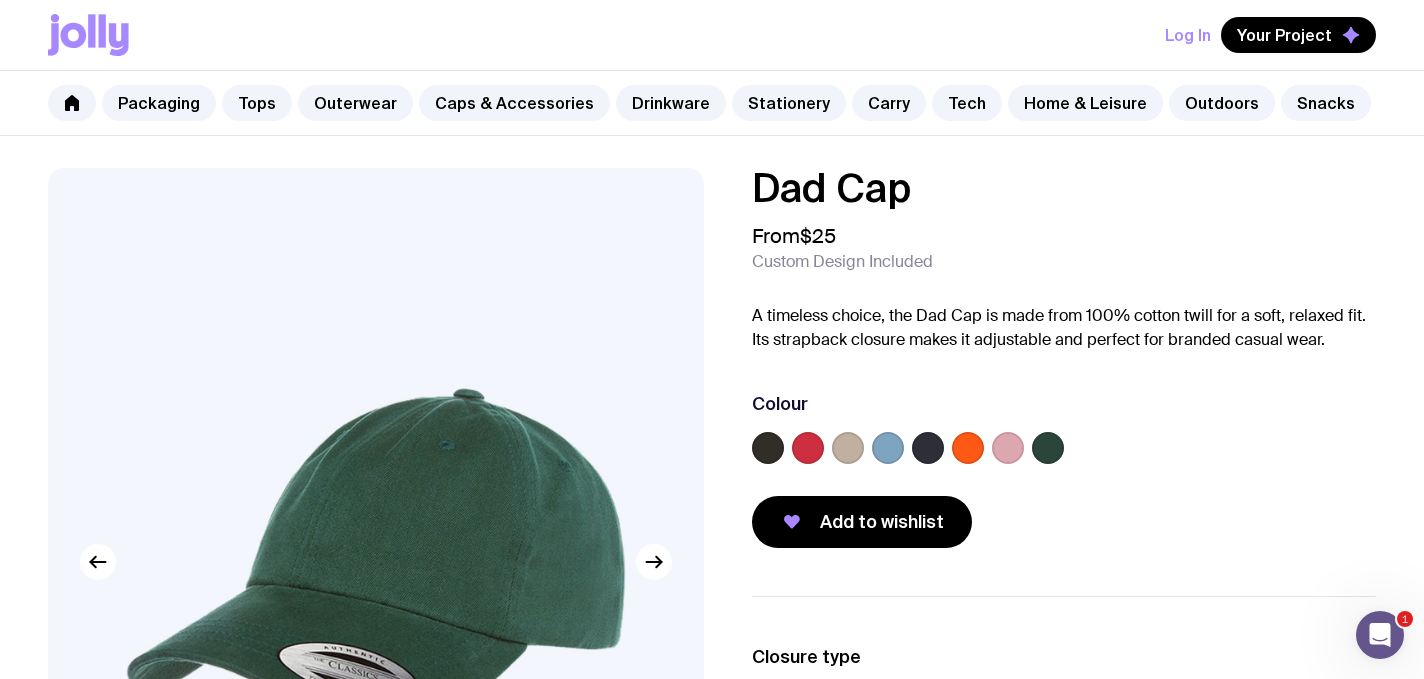 click 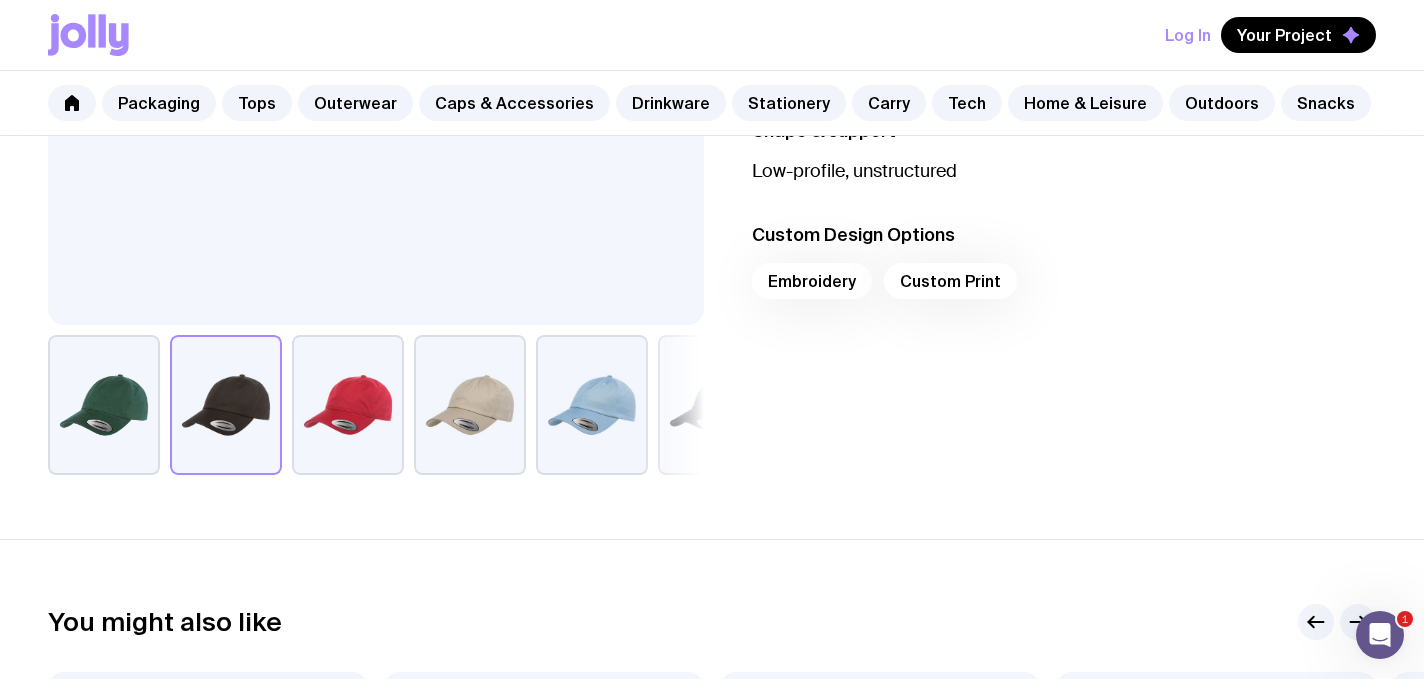 scroll, scrollTop: 636, scrollLeft: 0, axis: vertical 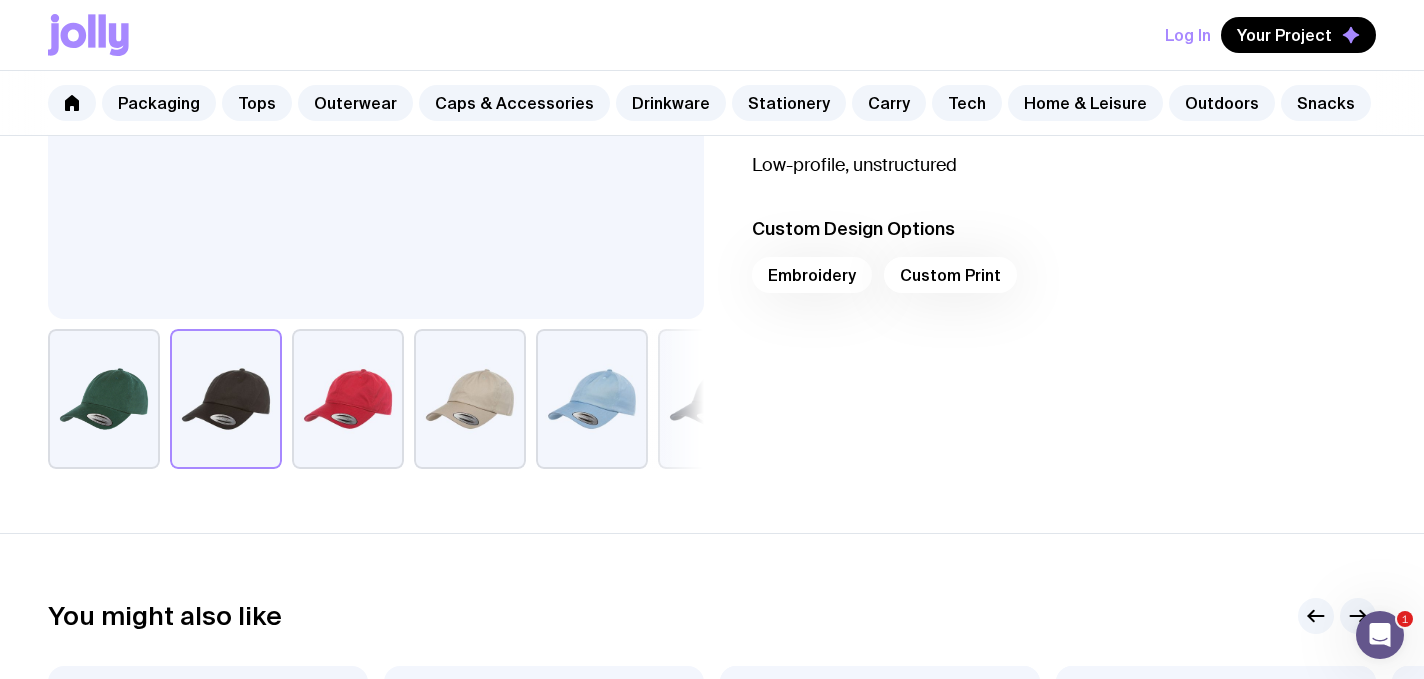 click on "Custom Design Options Embroidery Custom Print" 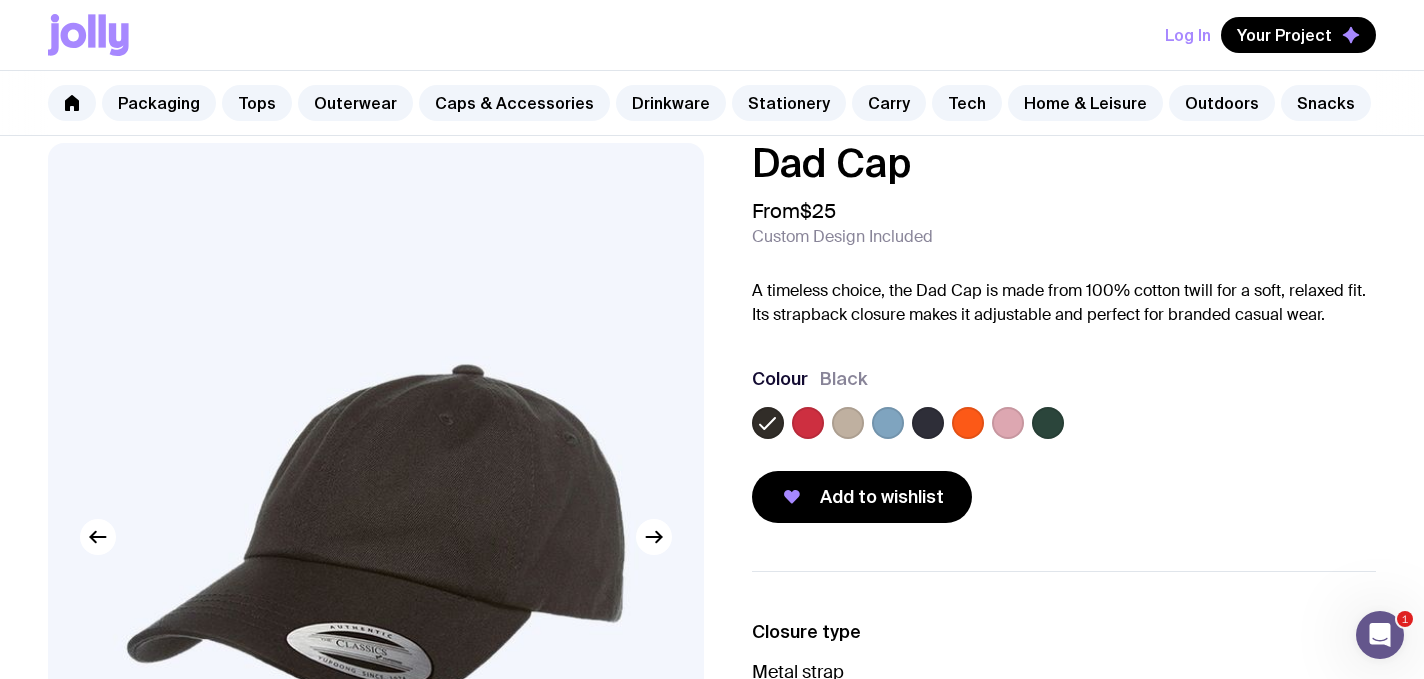 scroll, scrollTop: 0, scrollLeft: 0, axis: both 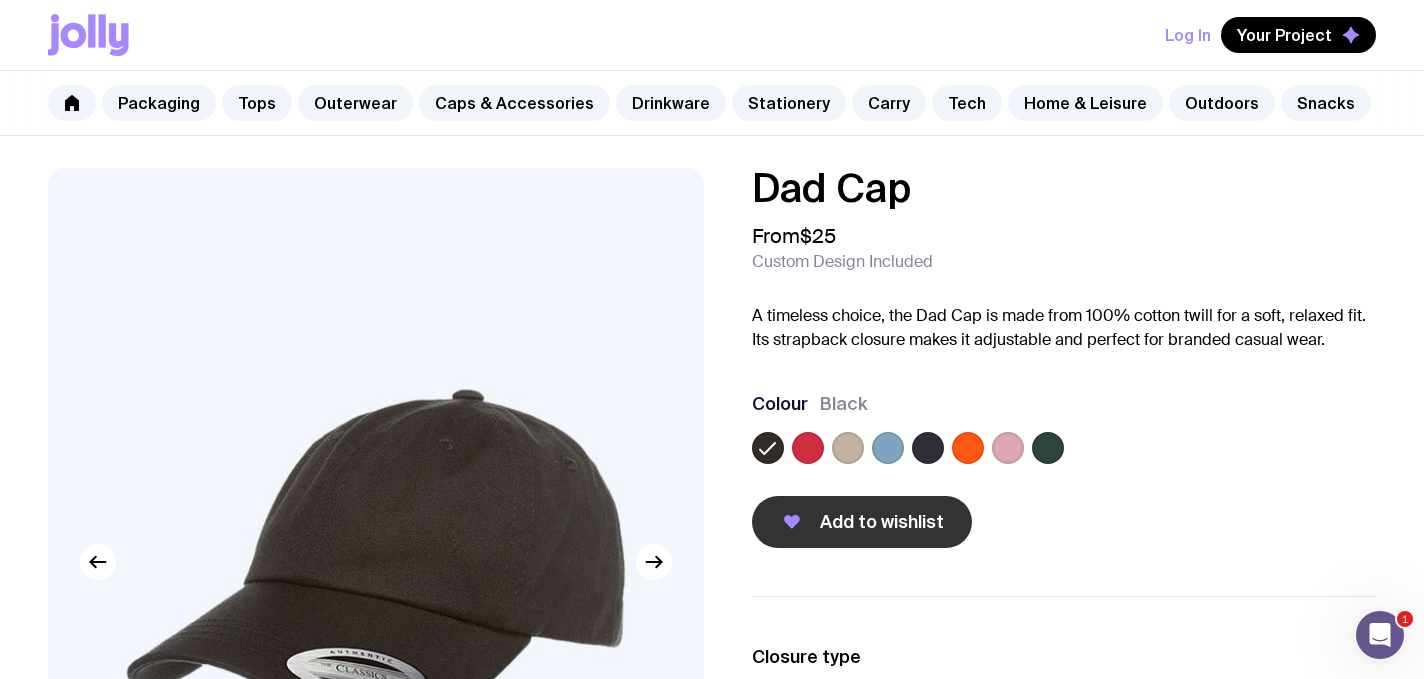 click on "Add to wishlist" 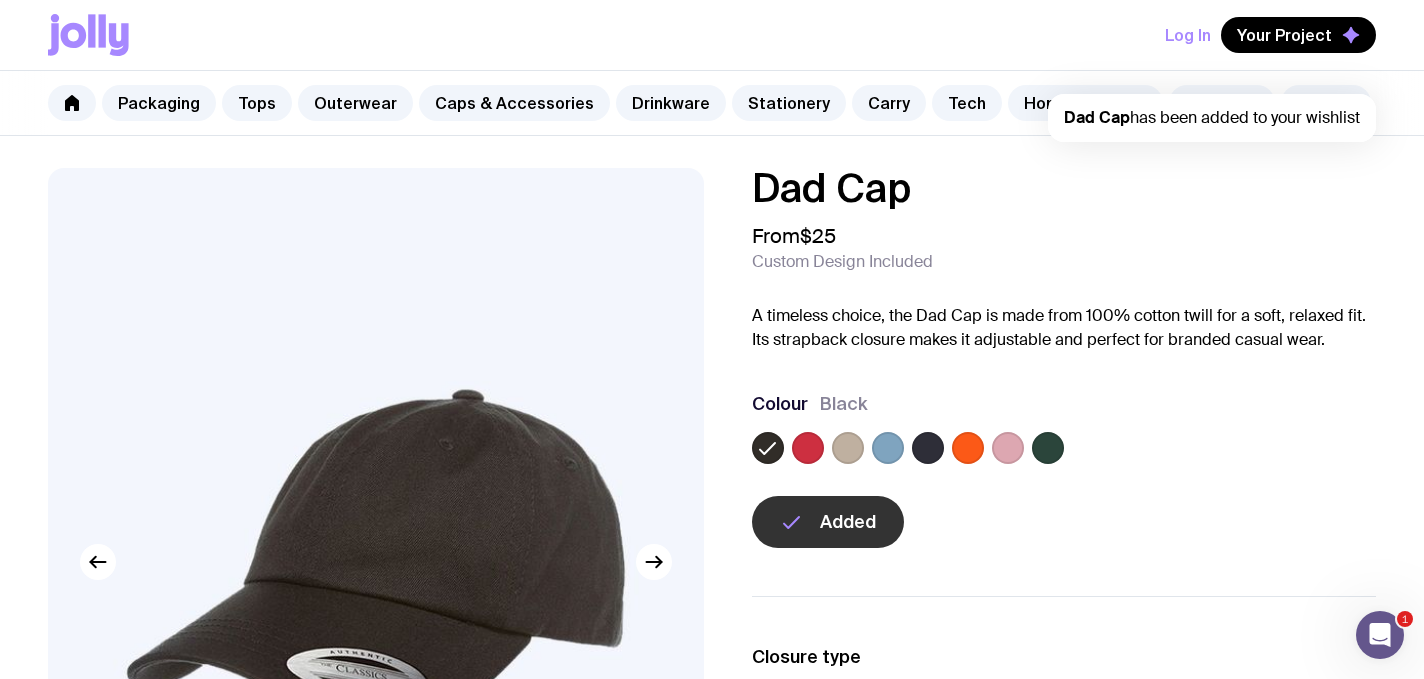 scroll, scrollTop: 0, scrollLeft: 0, axis: both 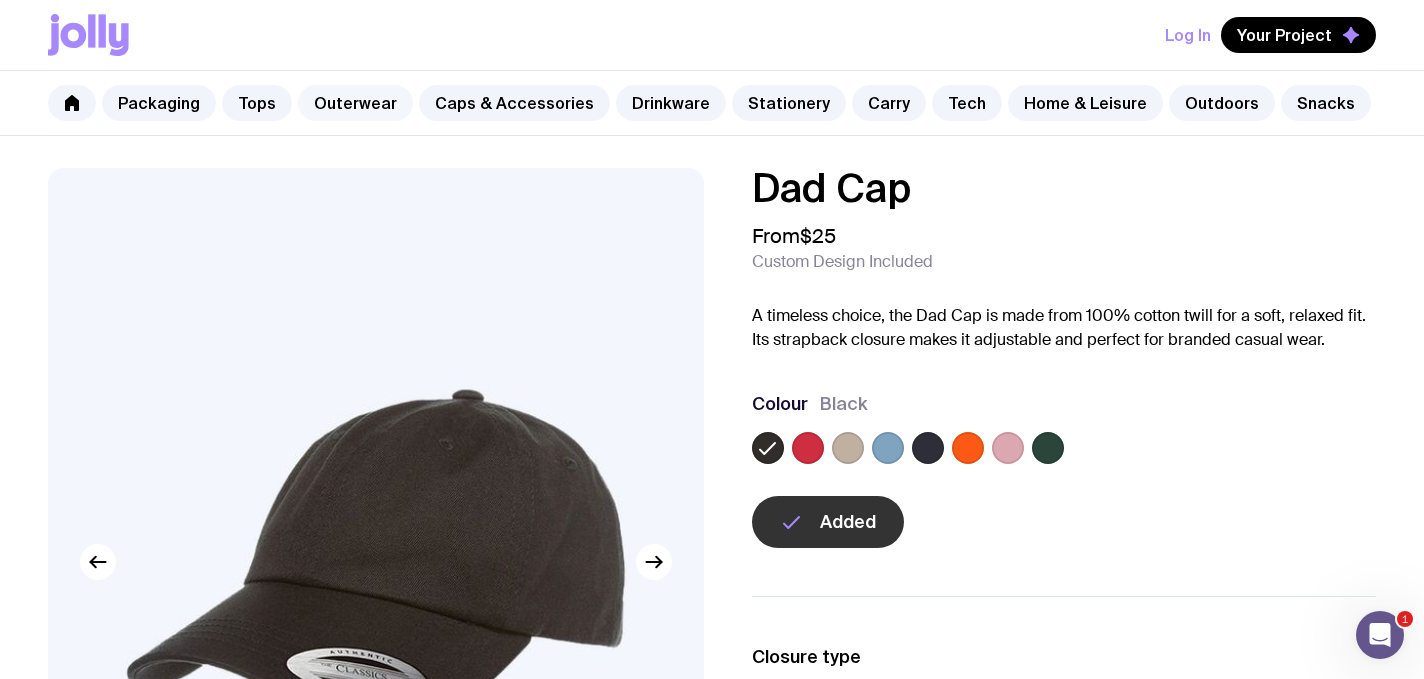 click on "Outerwear" 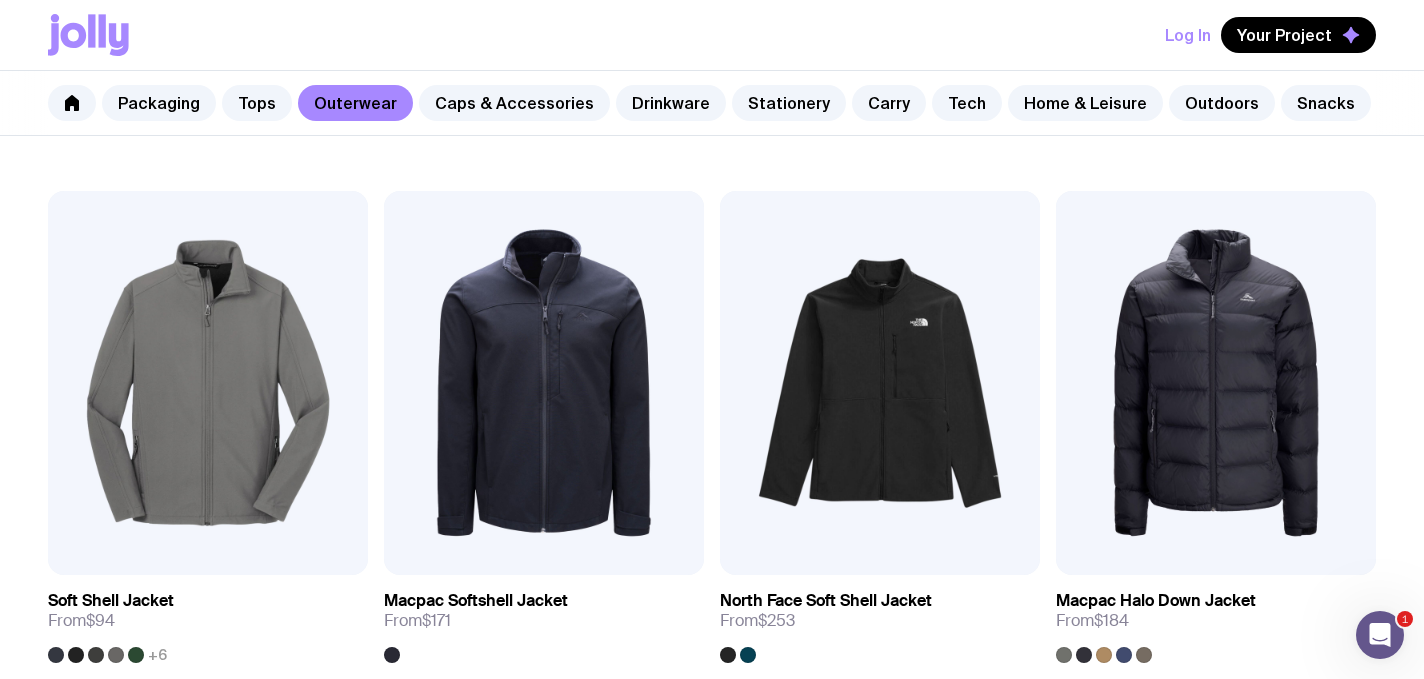 scroll, scrollTop: 2516, scrollLeft: 0, axis: vertical 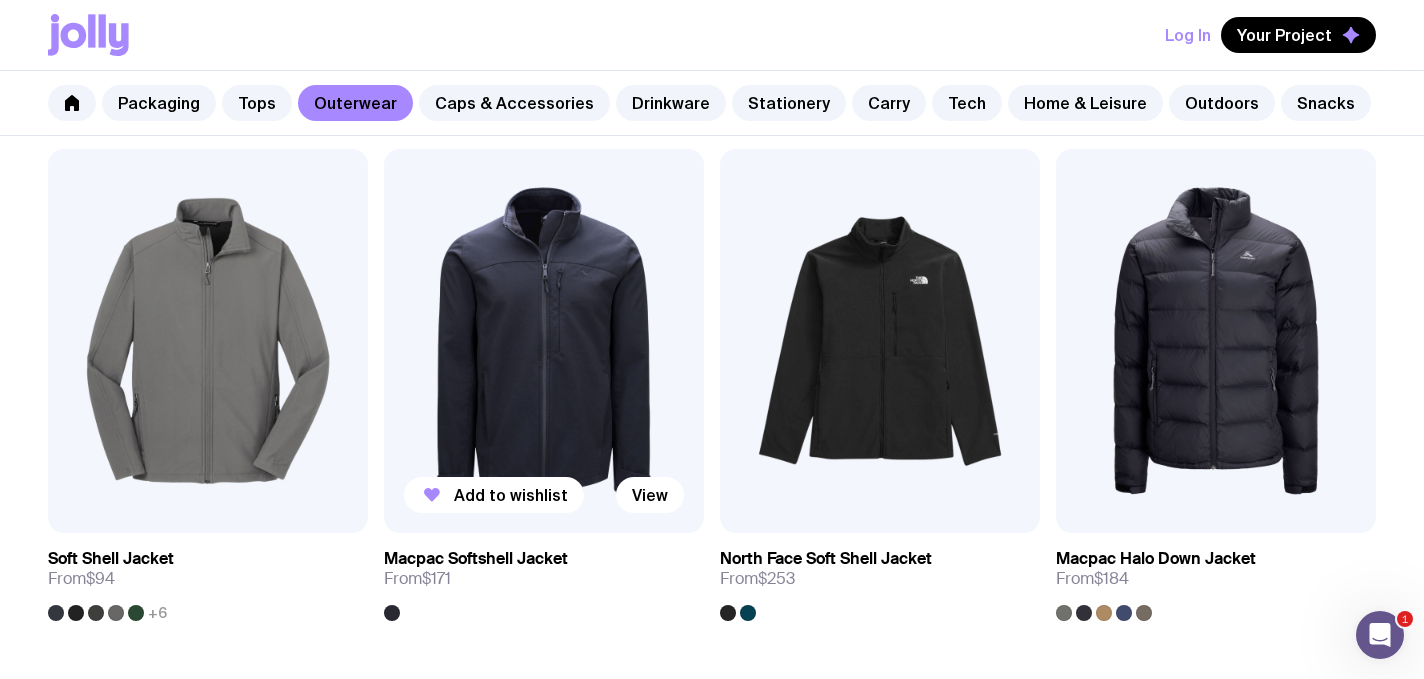 click at bounding box center (544, 341) 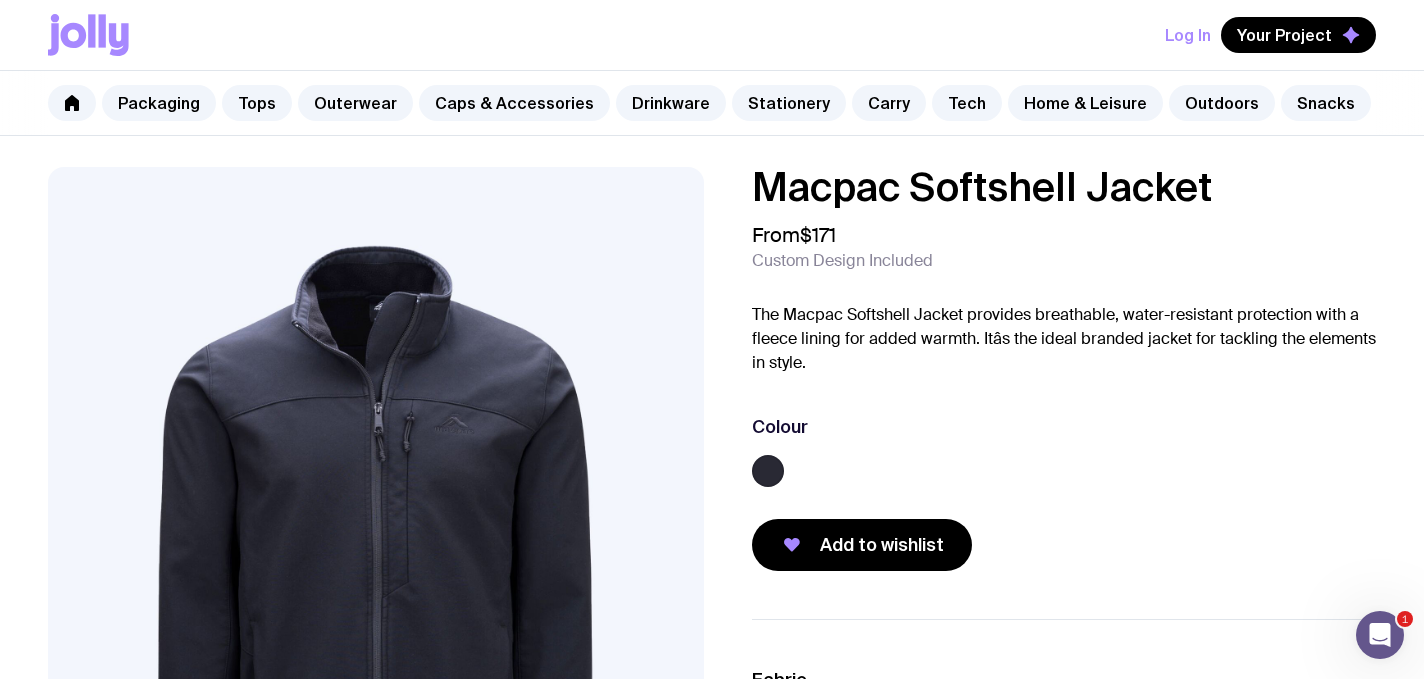 scroll, scrollTop: 0, scrollLeft: 0, axis: both 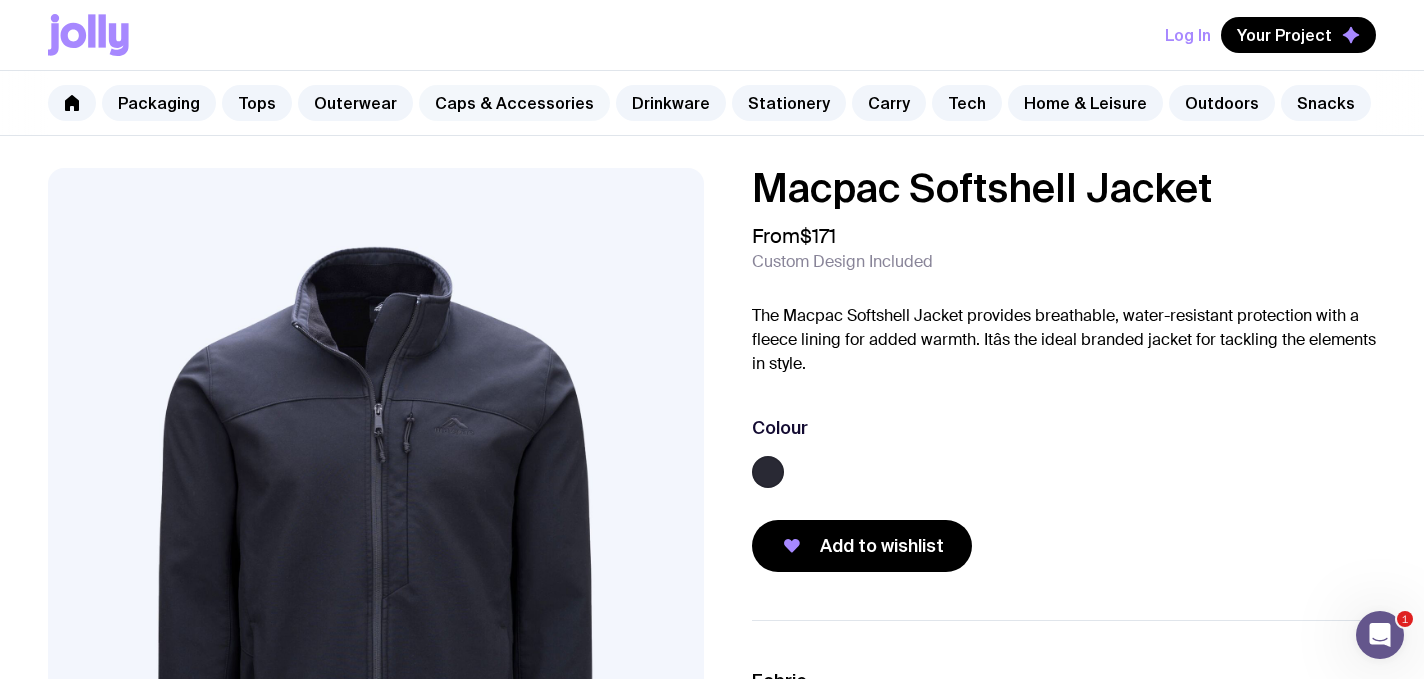 click on "Caps & Accessories" 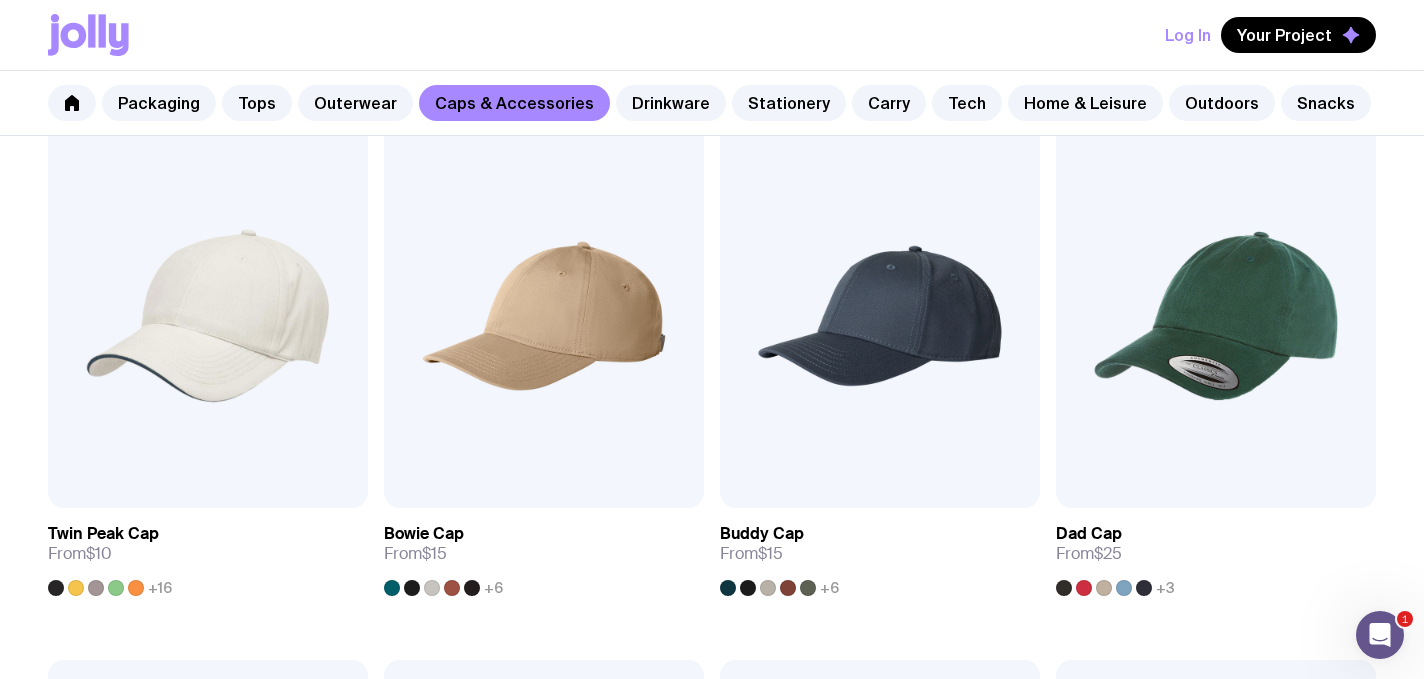 scroll, scrollTop: 336, scrollLeft: 0, axis: vertical 